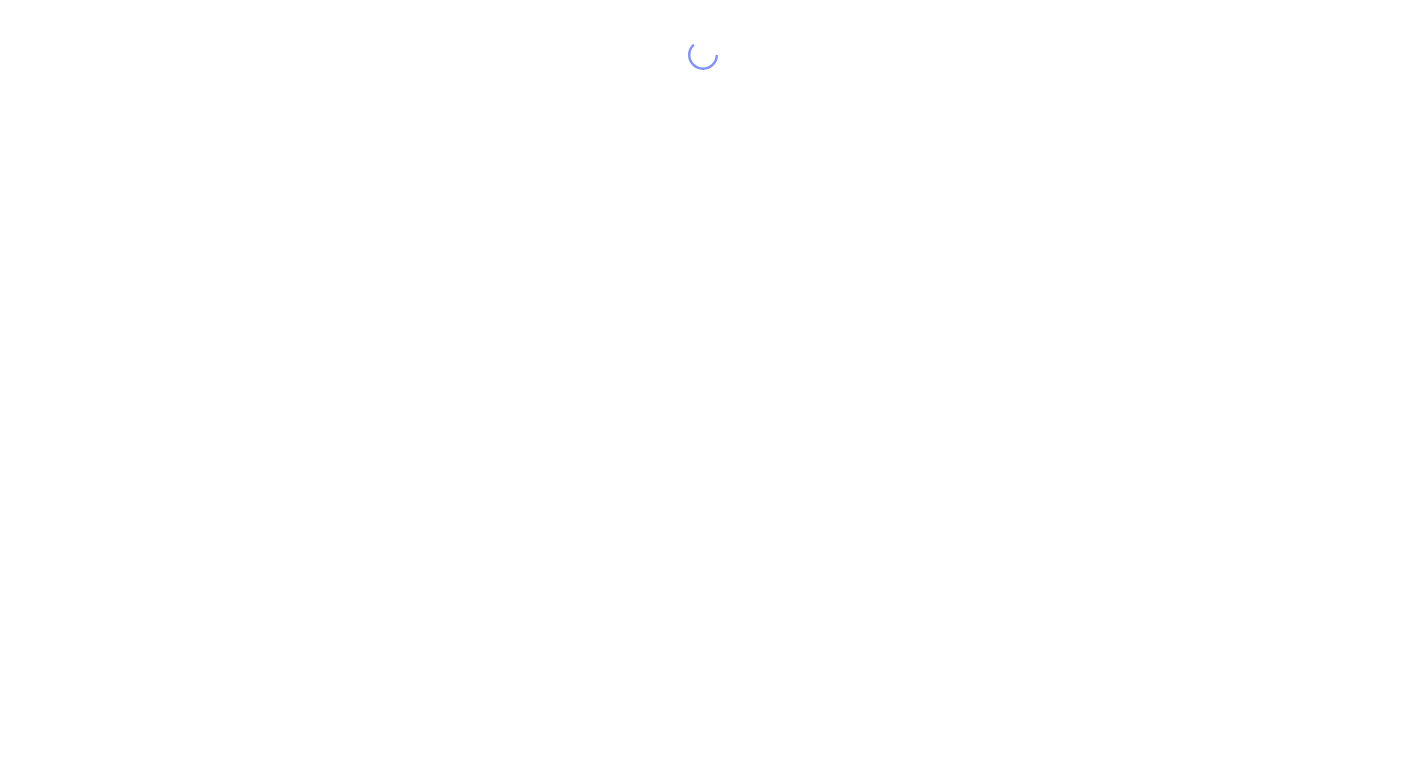 scroll, scrollTop: 0, scrollLeft: 0, axis: both 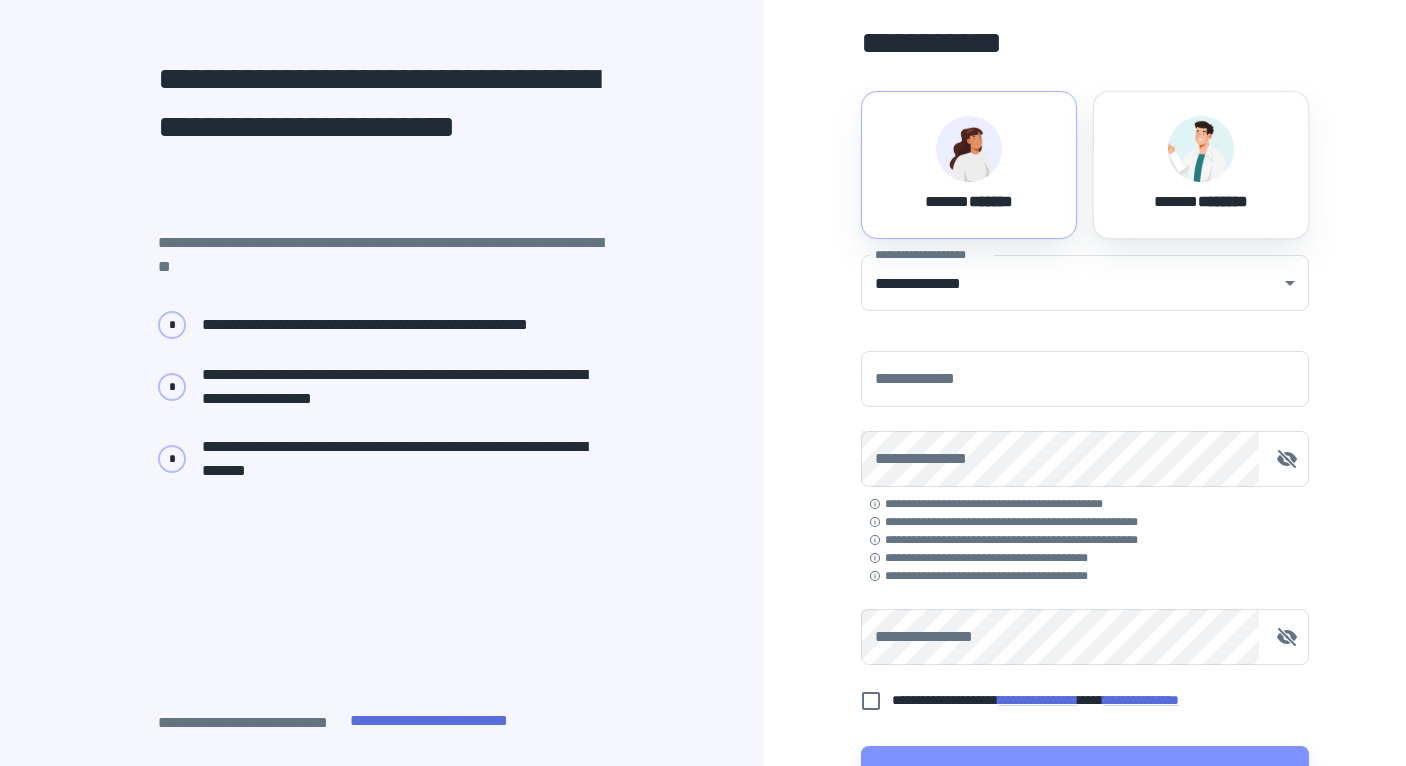 click on "**********" at bounding box center [1085, 379] 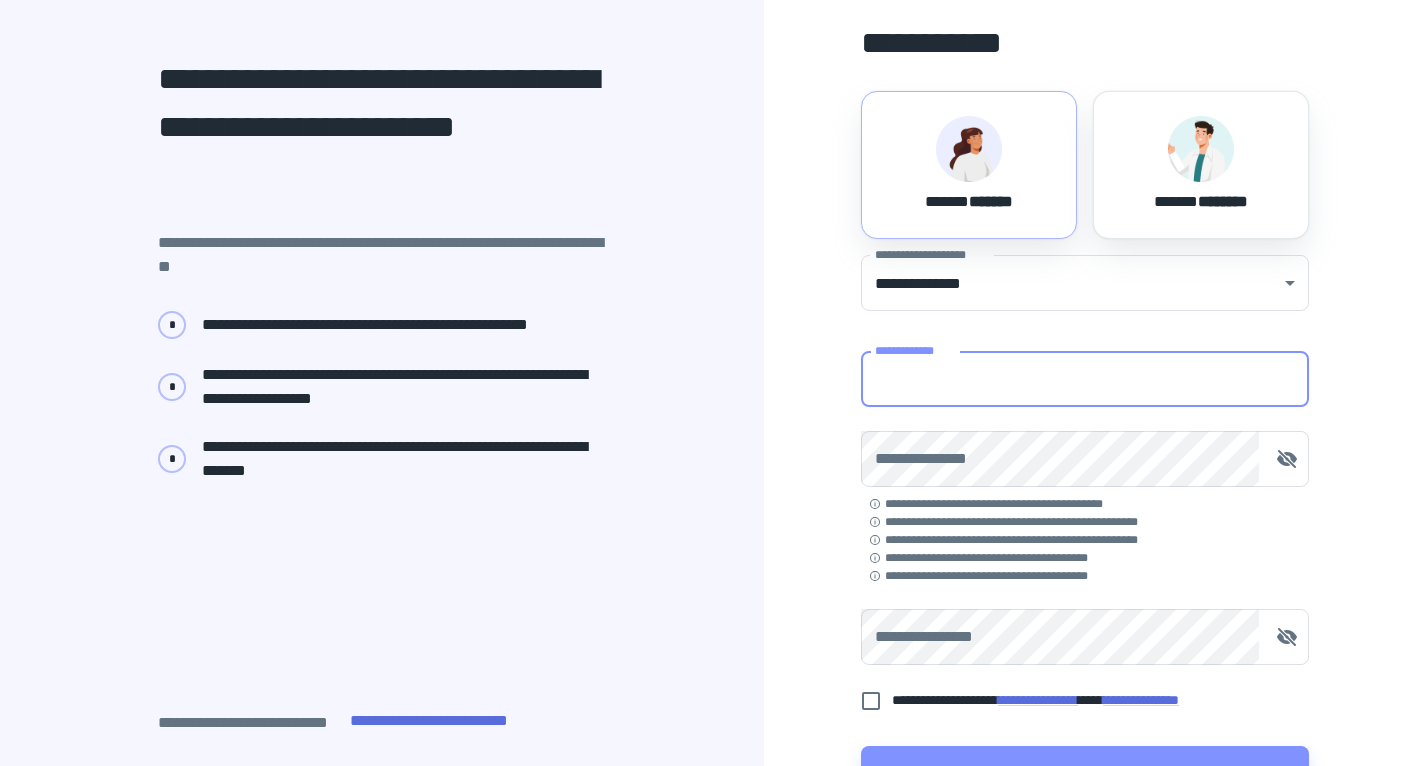 type on "**********" 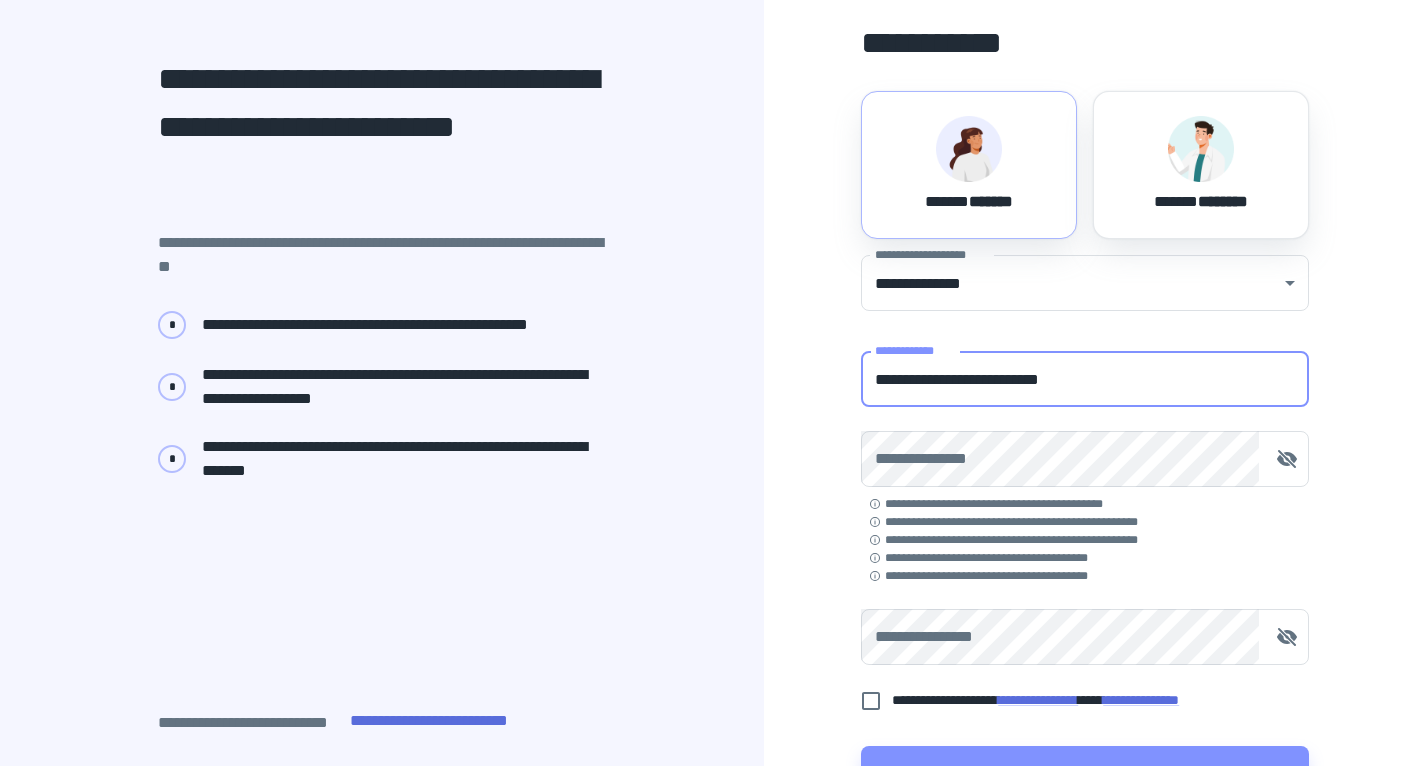 click on "**********" at bounding box center (1085, 459) 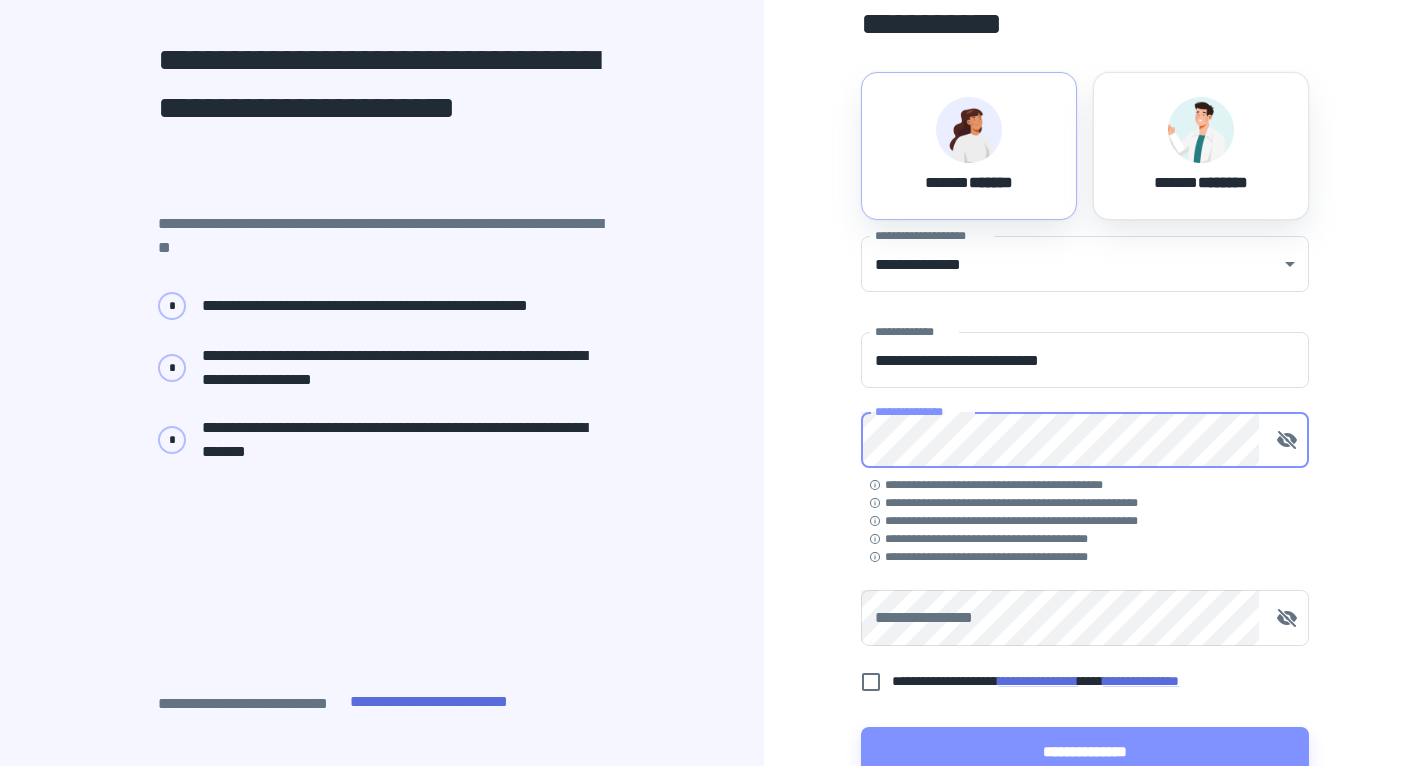 scroll, scrollTop: 156, scrollLeft: 0, axis: vertical 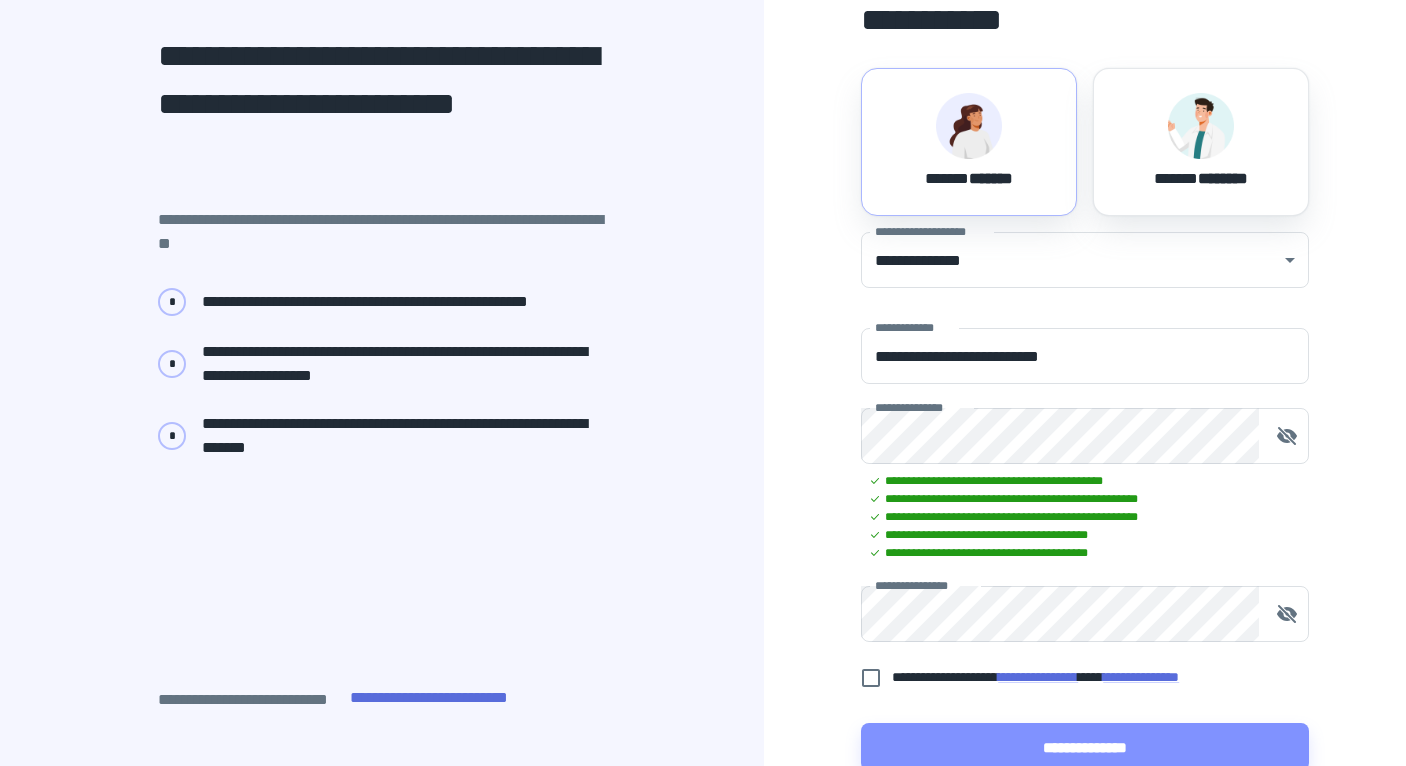 click on "**********" at bounding box center [1074, 677] 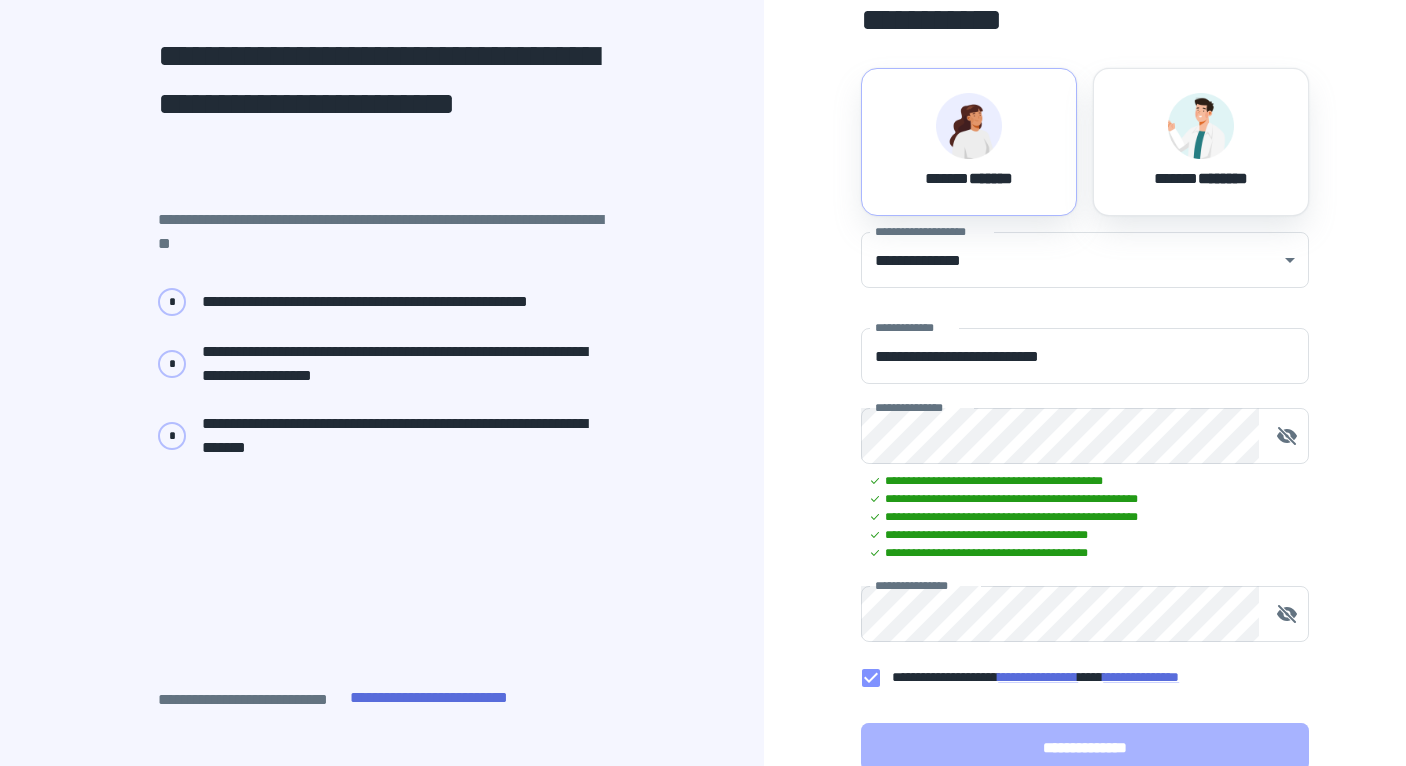 click on "**********" at bounding box center (1085, 747) 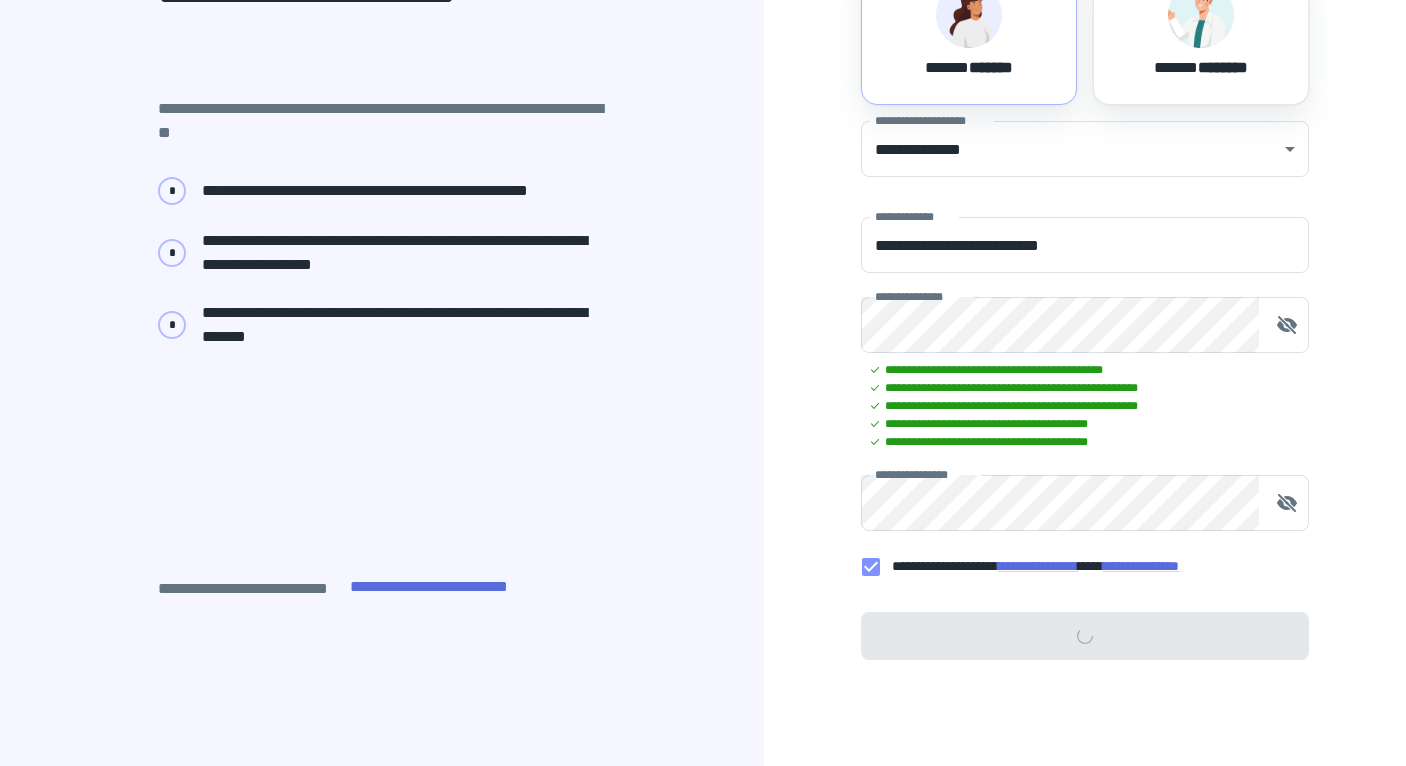 scroll, scrollTop: 266, scrollLeft: 0, axis: vertical 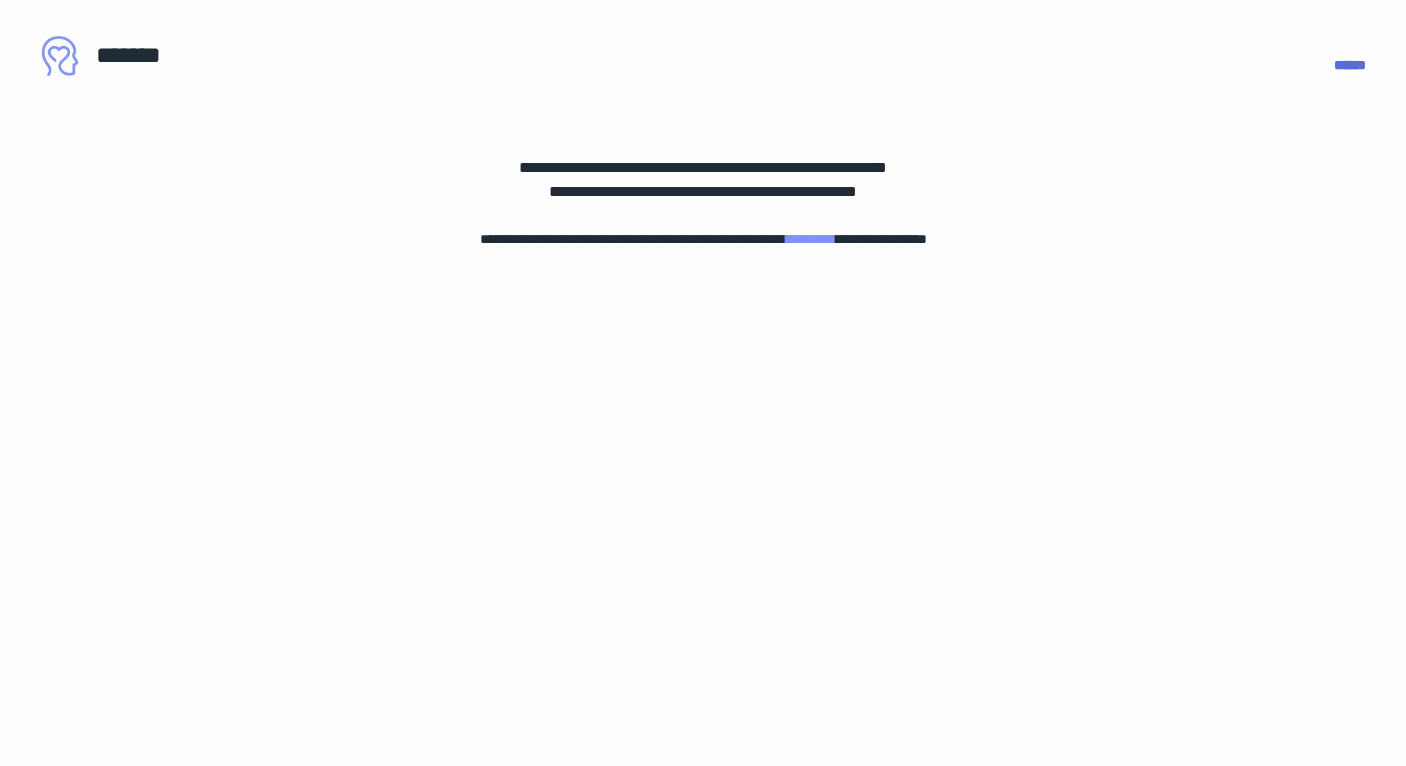 click on "**********" at bounding box center [811, 239] 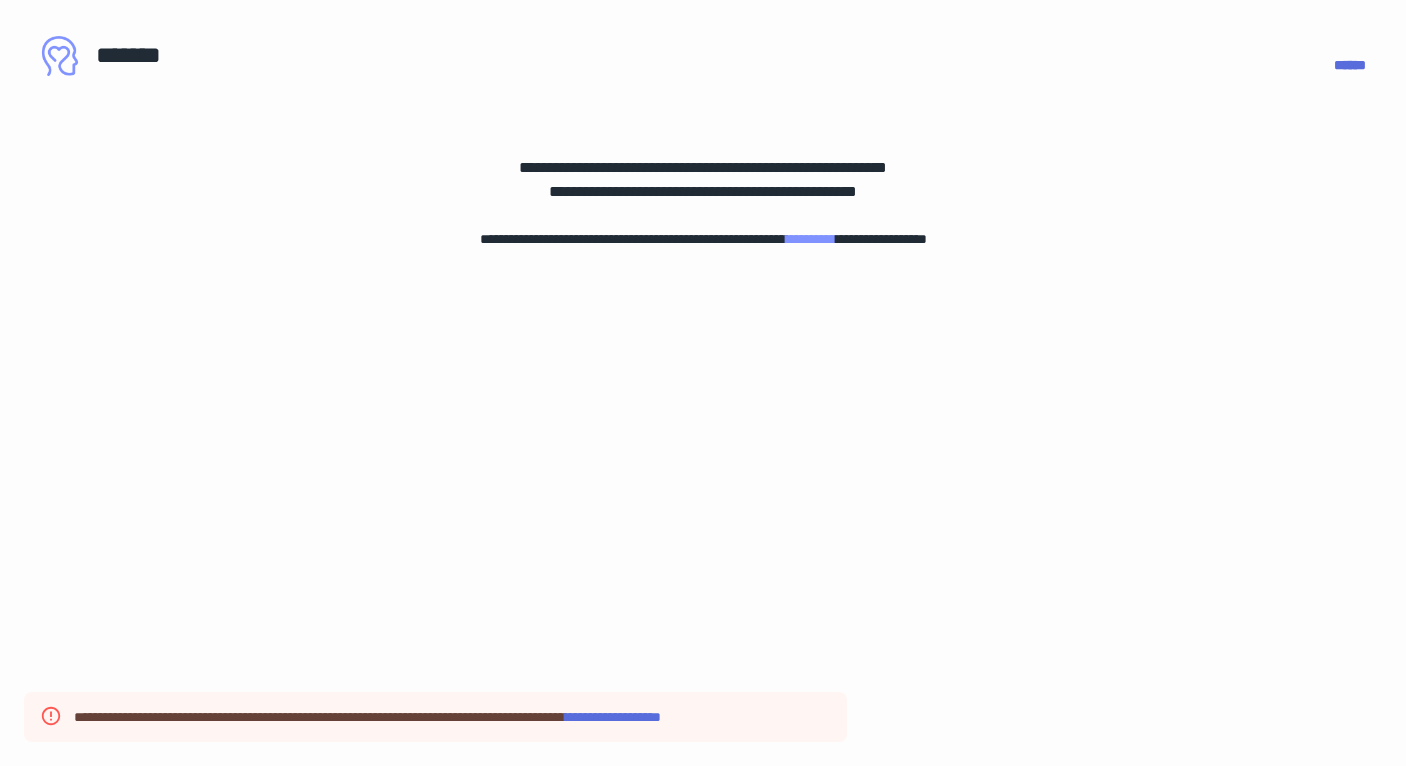 click on "**********" at bounding box center (703, 183) 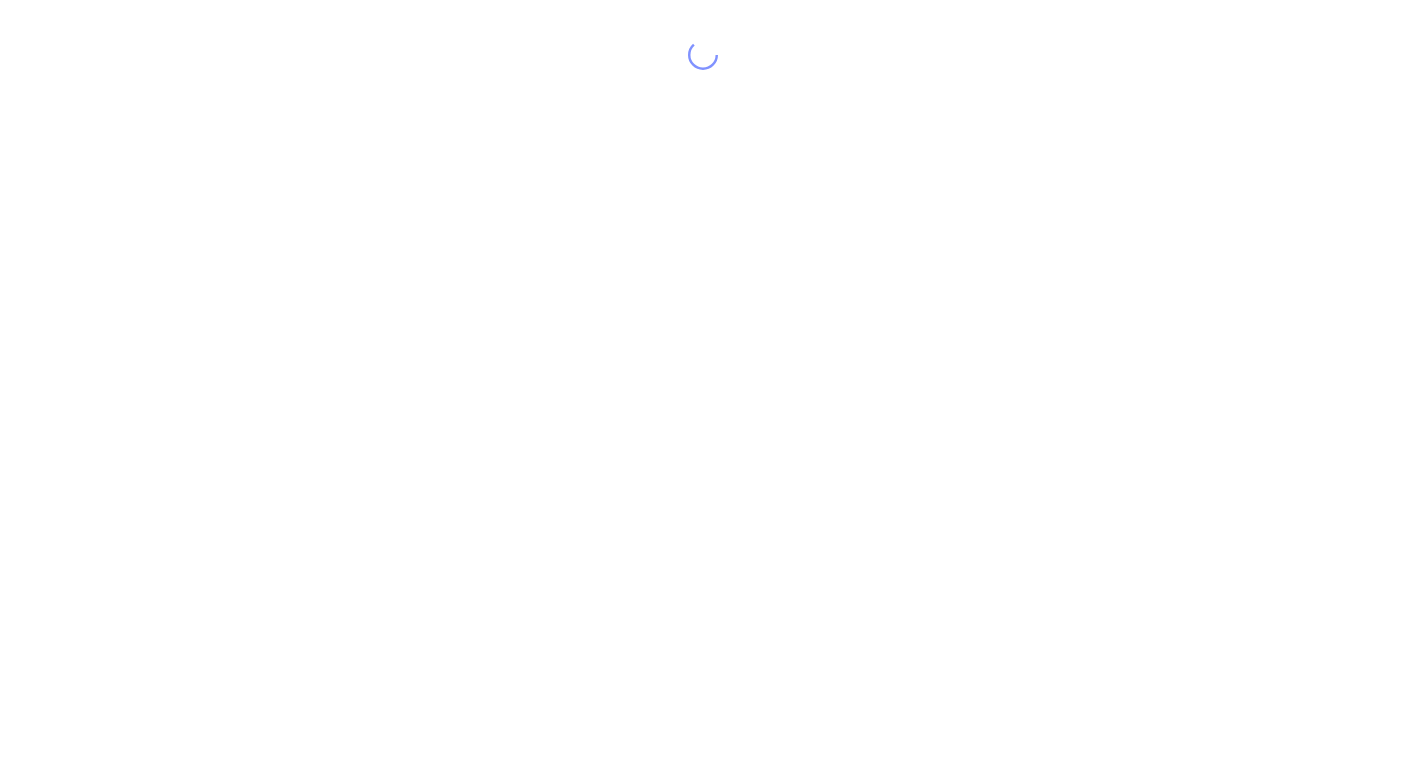 scroll, scrollTop: 0, scrollLeft: 0, axis: both 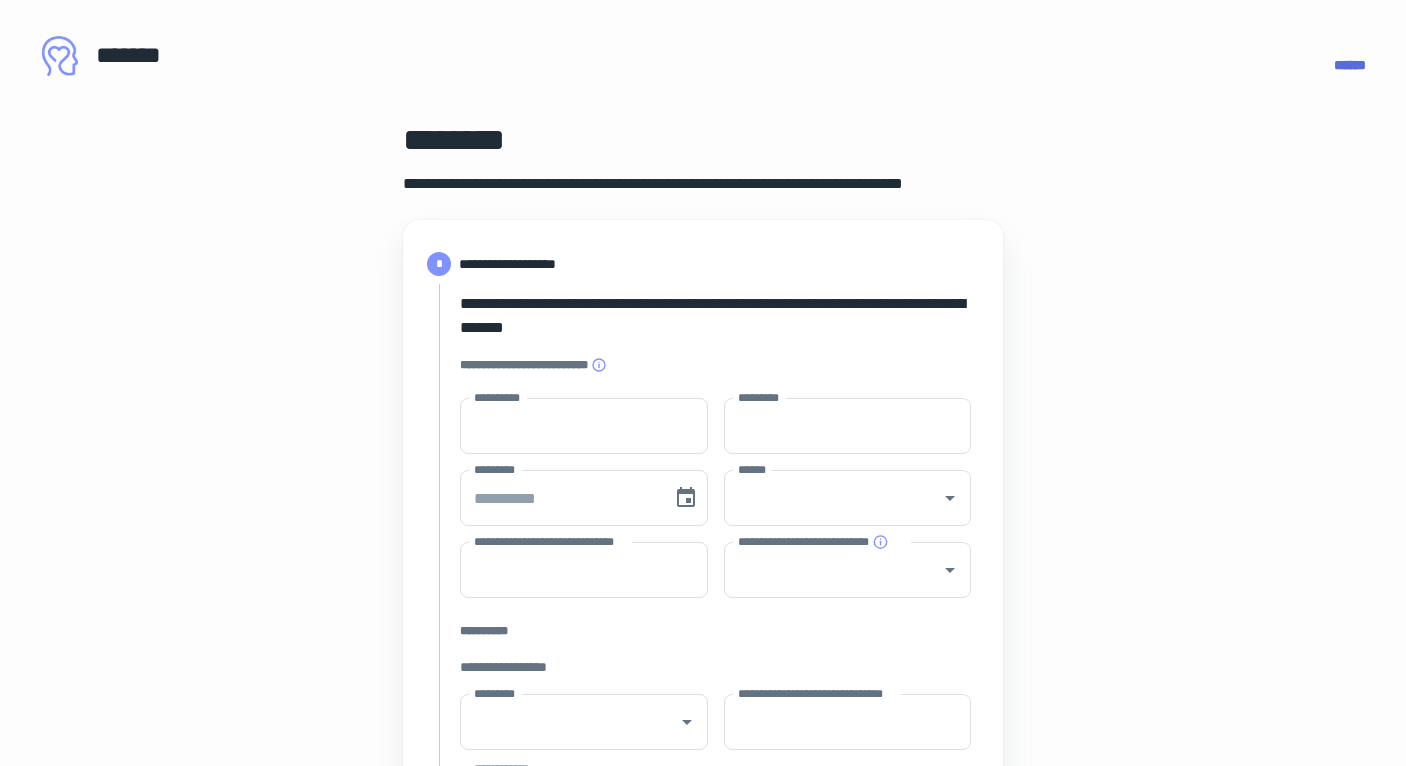 type on "****" 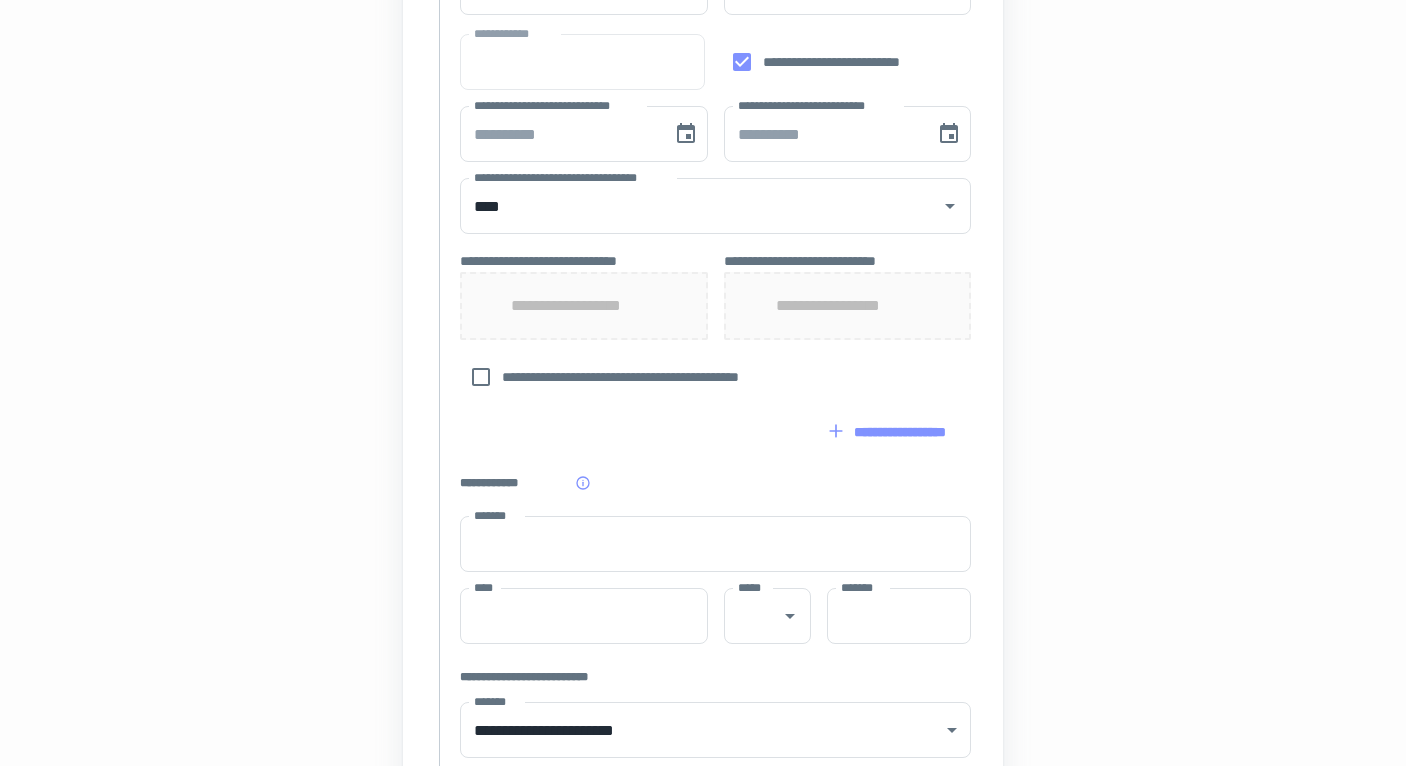 scroll, scrollTop: 979, scrollLeft: 0, axis: vertical 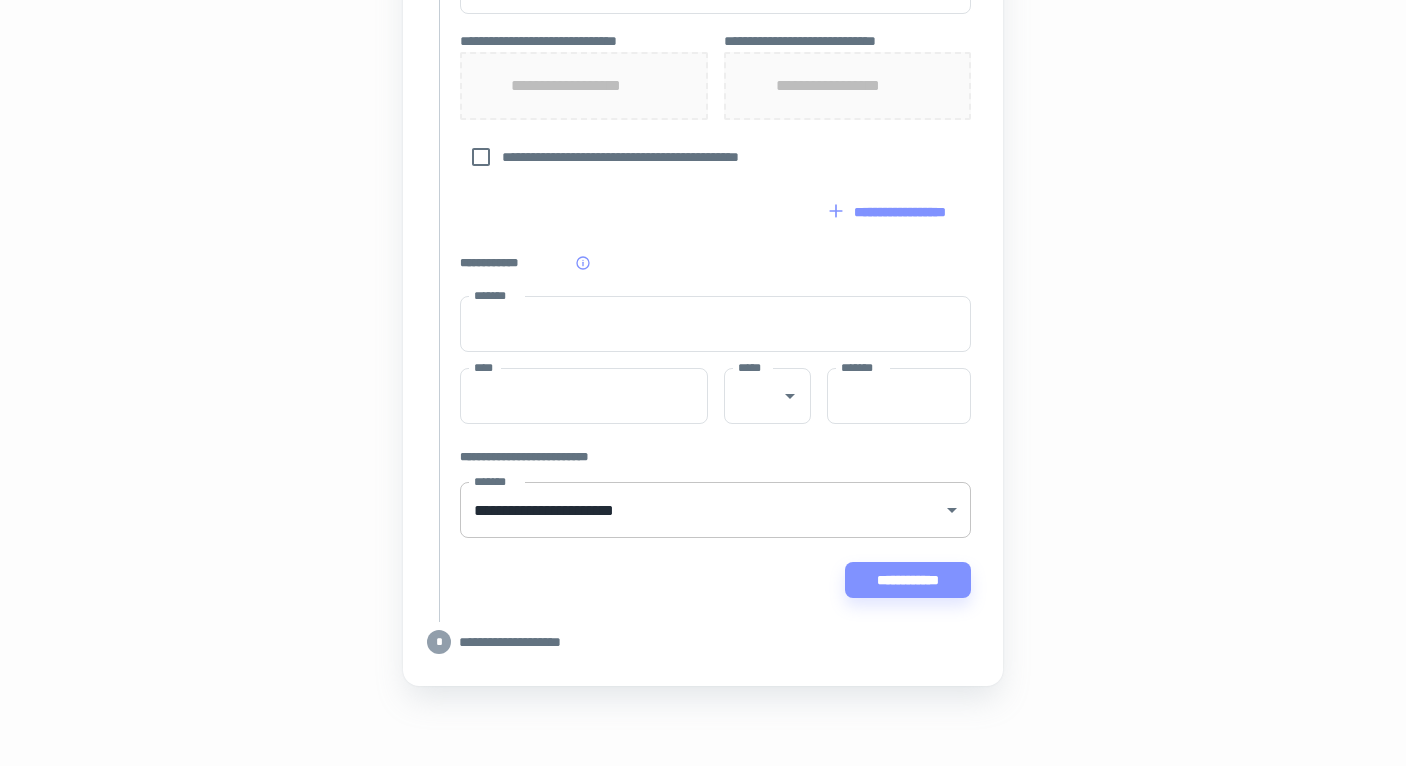 click on "[FIRST] [LAST] [STREET] [CITY] [STATE] [ZIP] [COUNTRY] [PHONE] [EMAIL] [SSN] [DLN] [CC] [DOB] [AGE]" at bounding box center [703, -596] 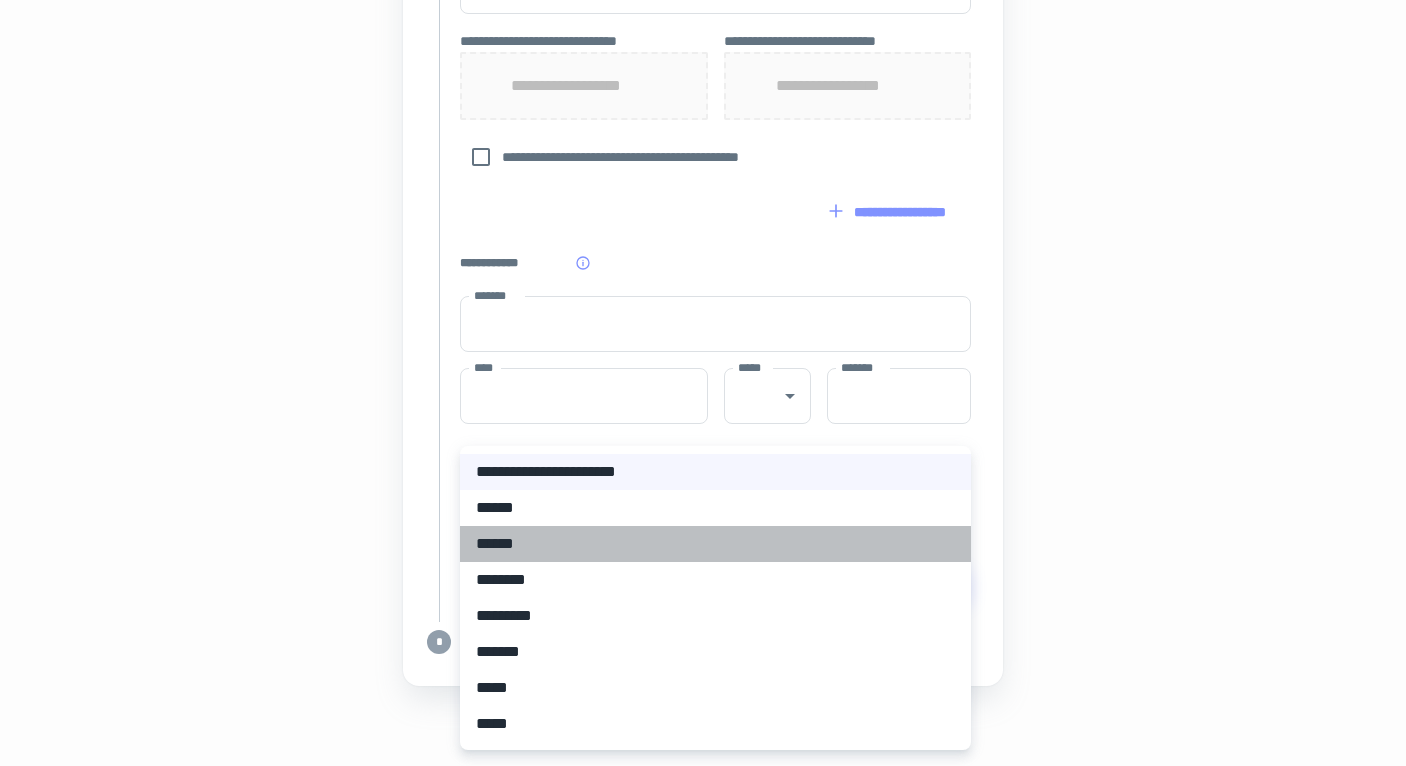click on "******" at bounding box center (715, 544) 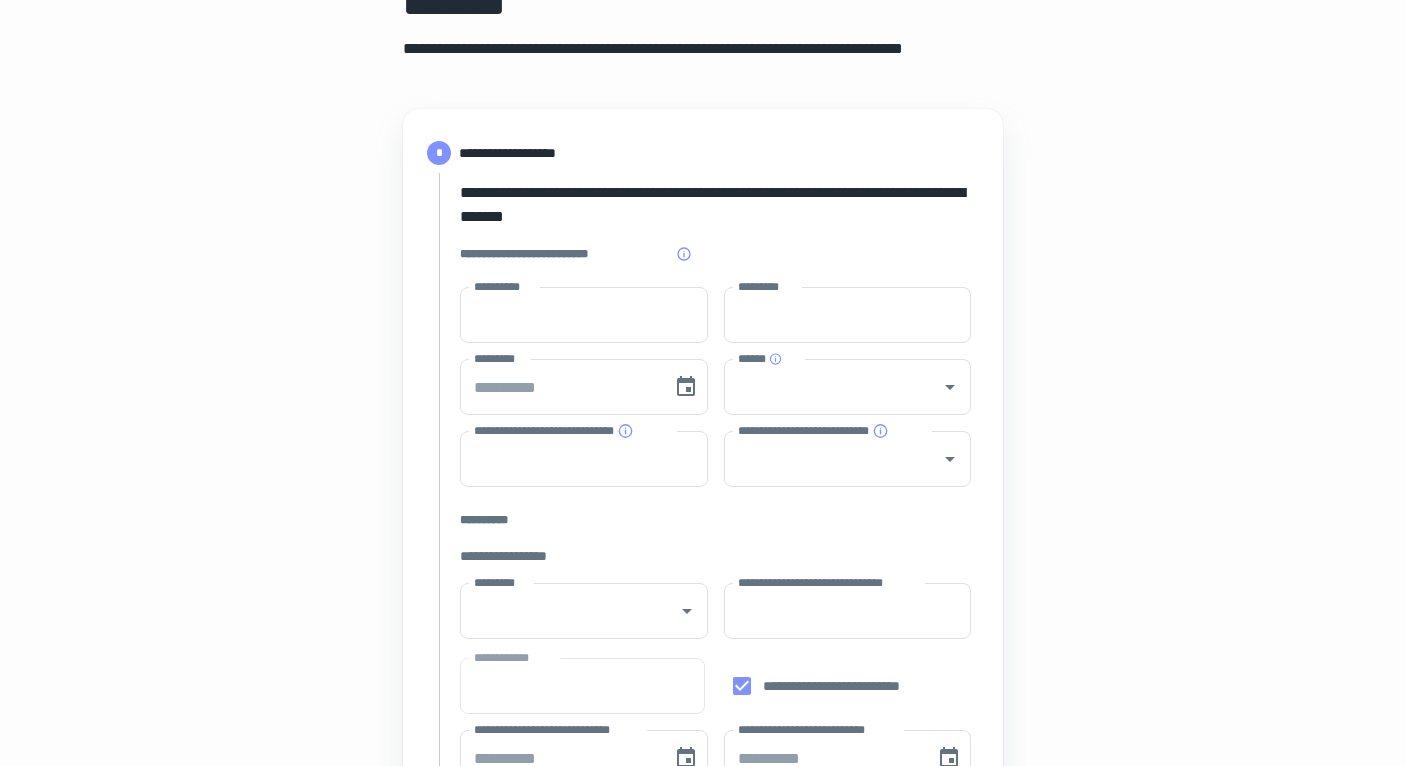 scroll, scrollTop: 0, scrollLeft: 0, axis: both 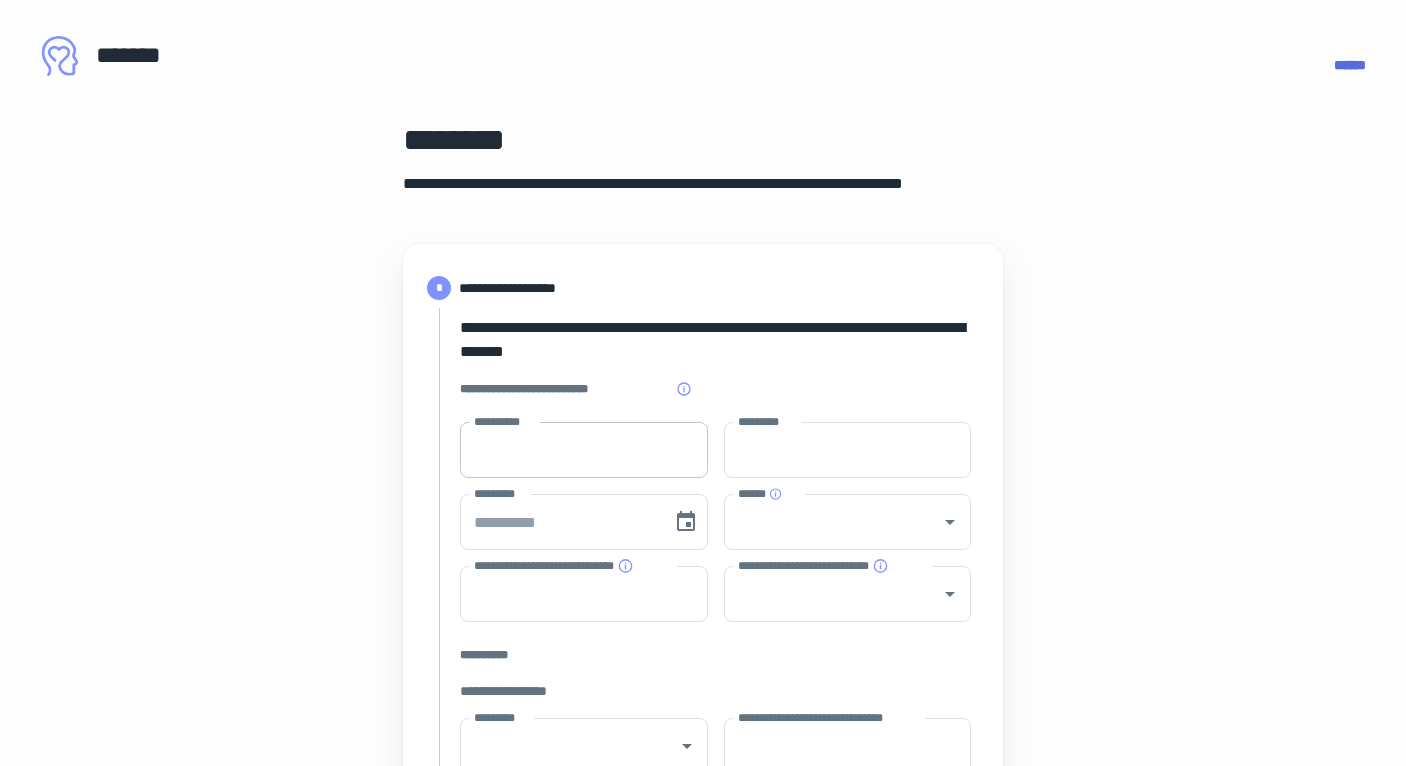 click on "**********" at bounding box center (584, 450) 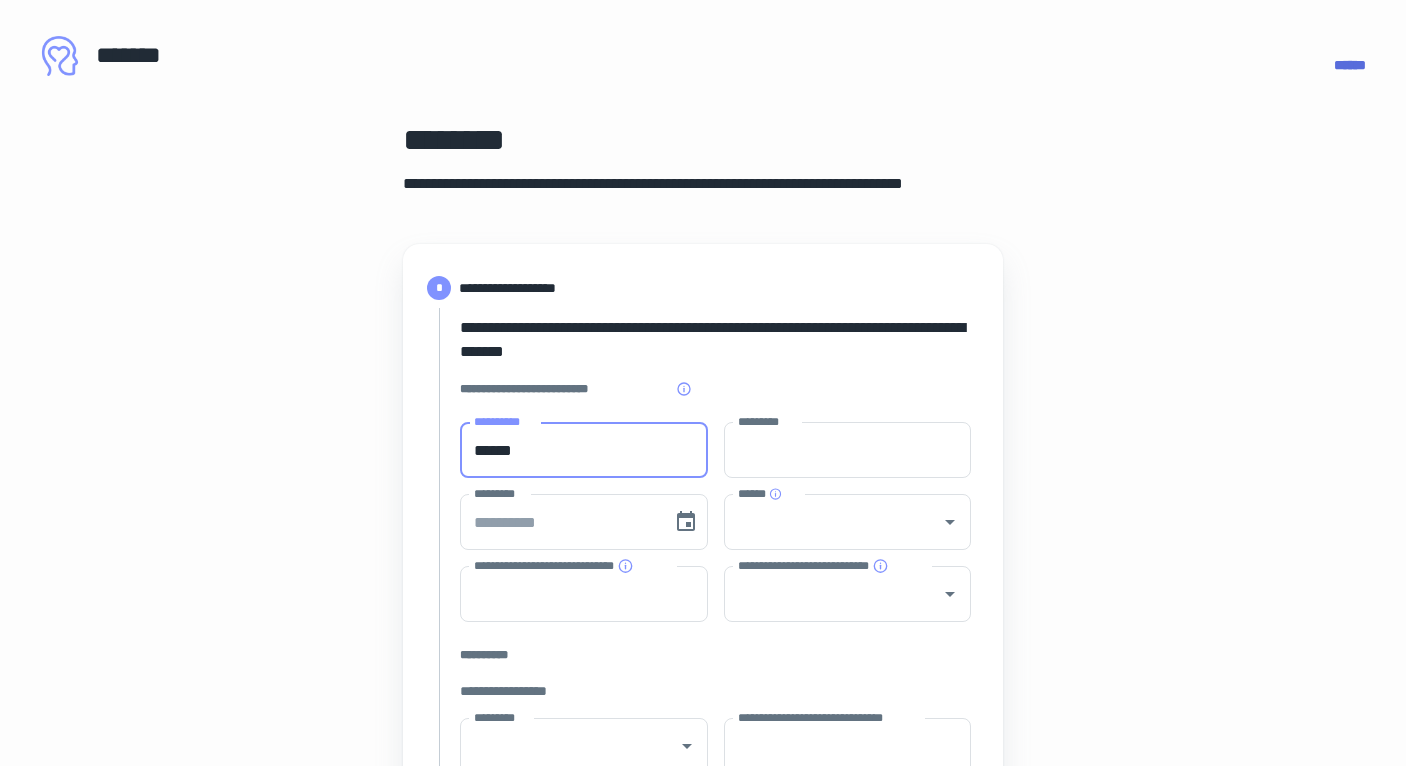 type on "******" 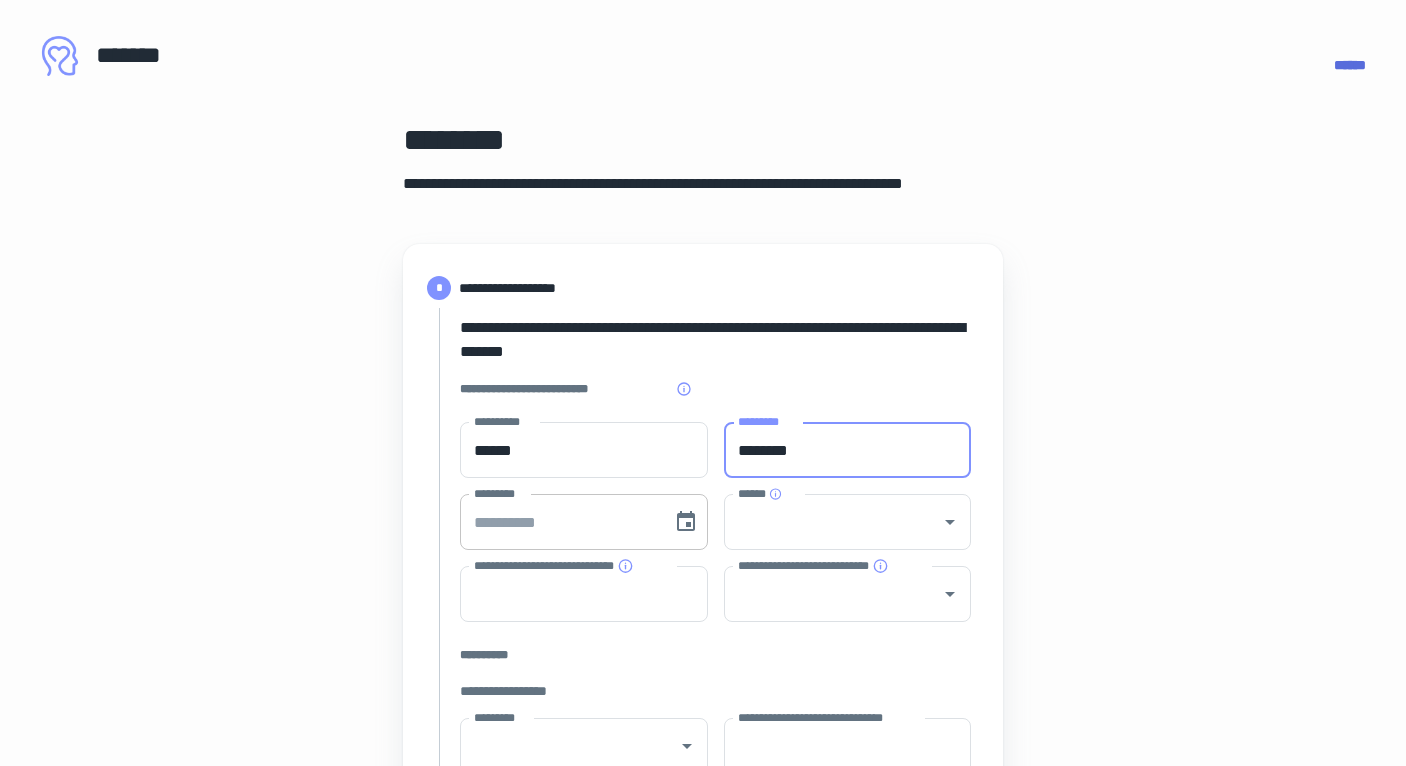 type on "********" 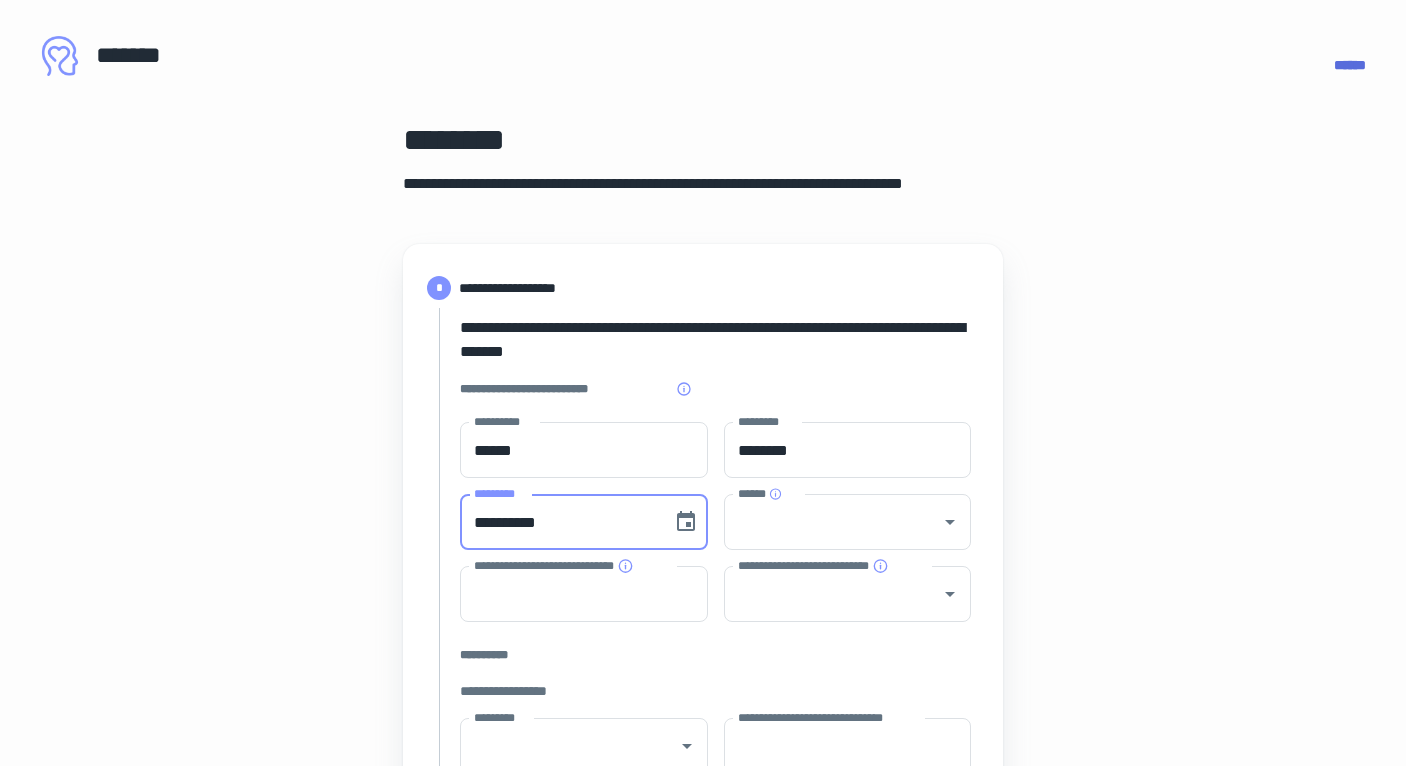click on "**********" at bounding box center (559, 522) 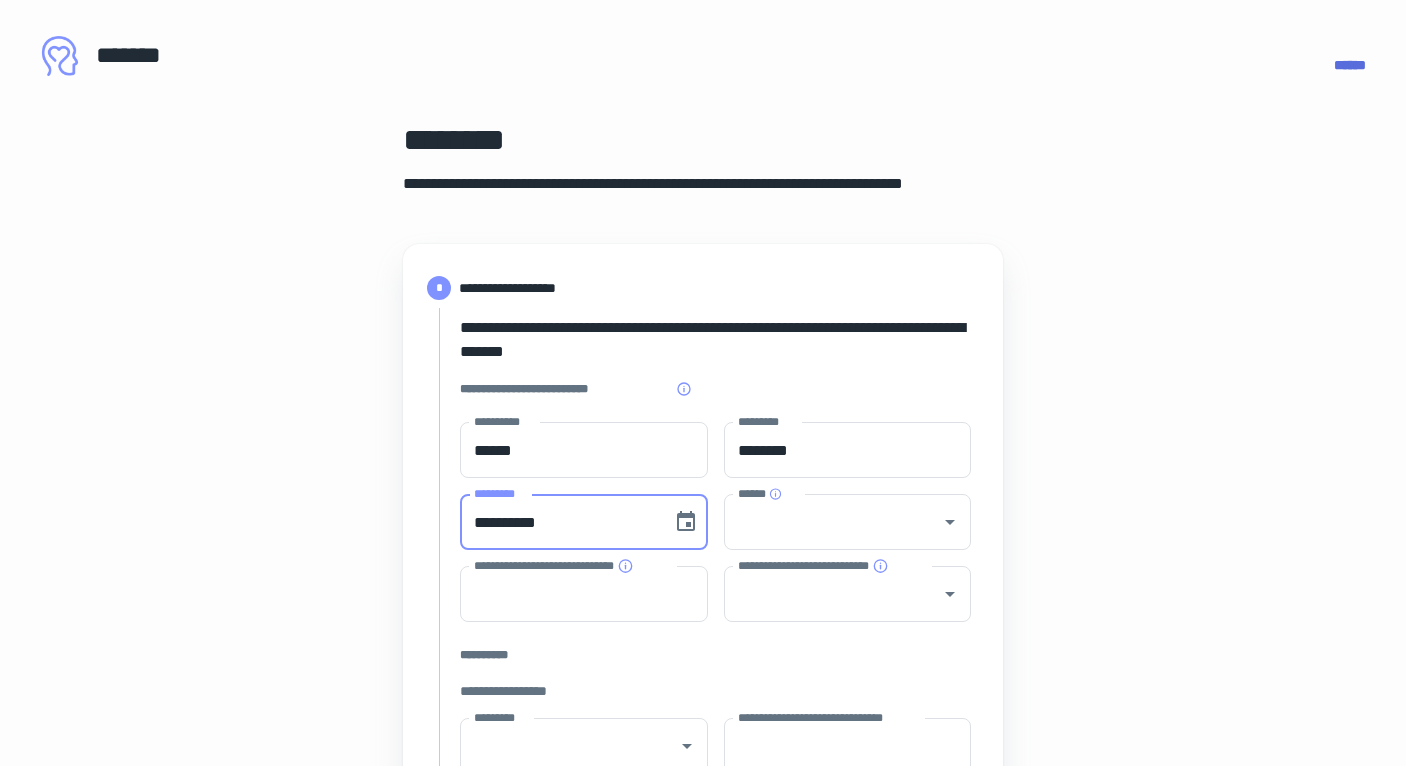 type on "**********" 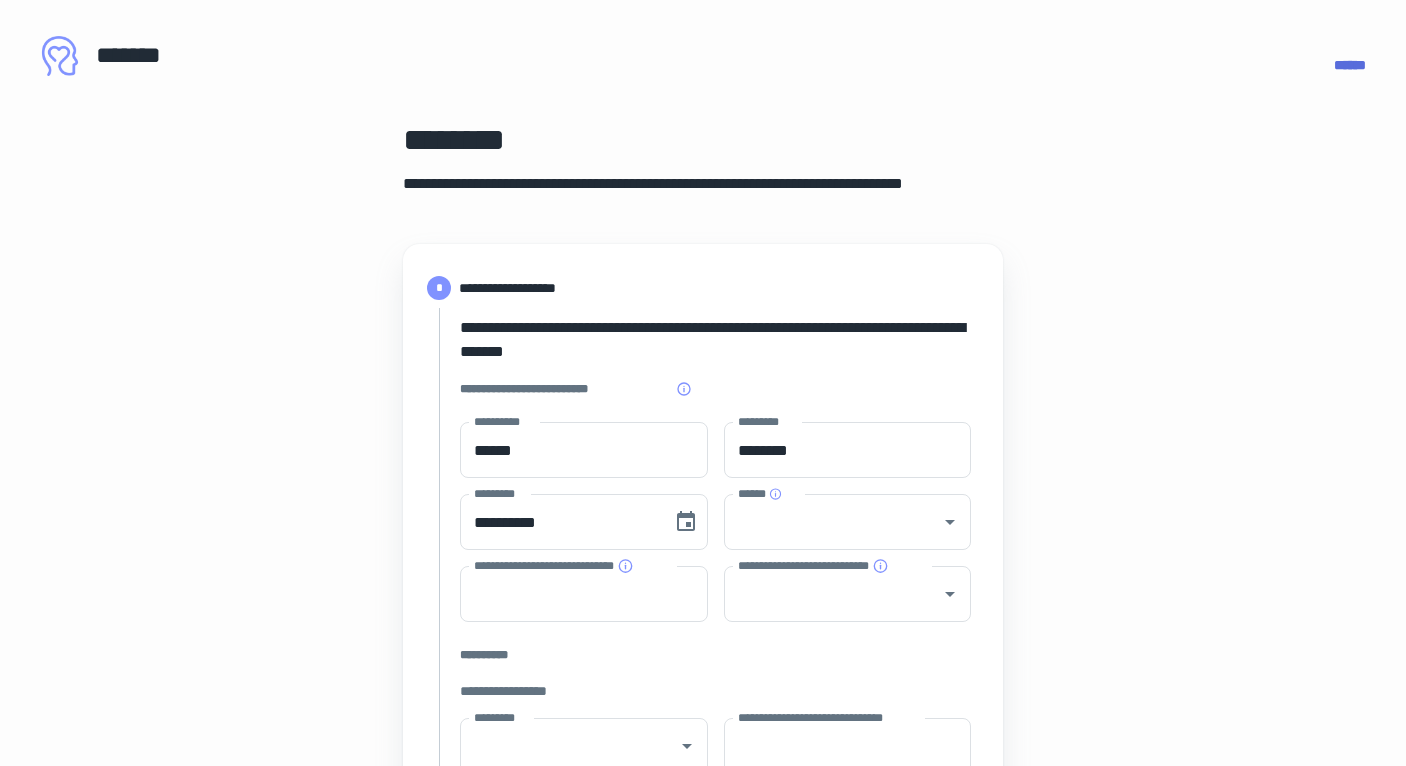 click on "[FIRST] [LAST] [STREET] [CITY] [STATE] [ZIP] [COUNTRY] [PHONE] [EMAIL] [SSN] [DLN] [CC] [DOB] [AGE]" at bounding box center (703, 890) 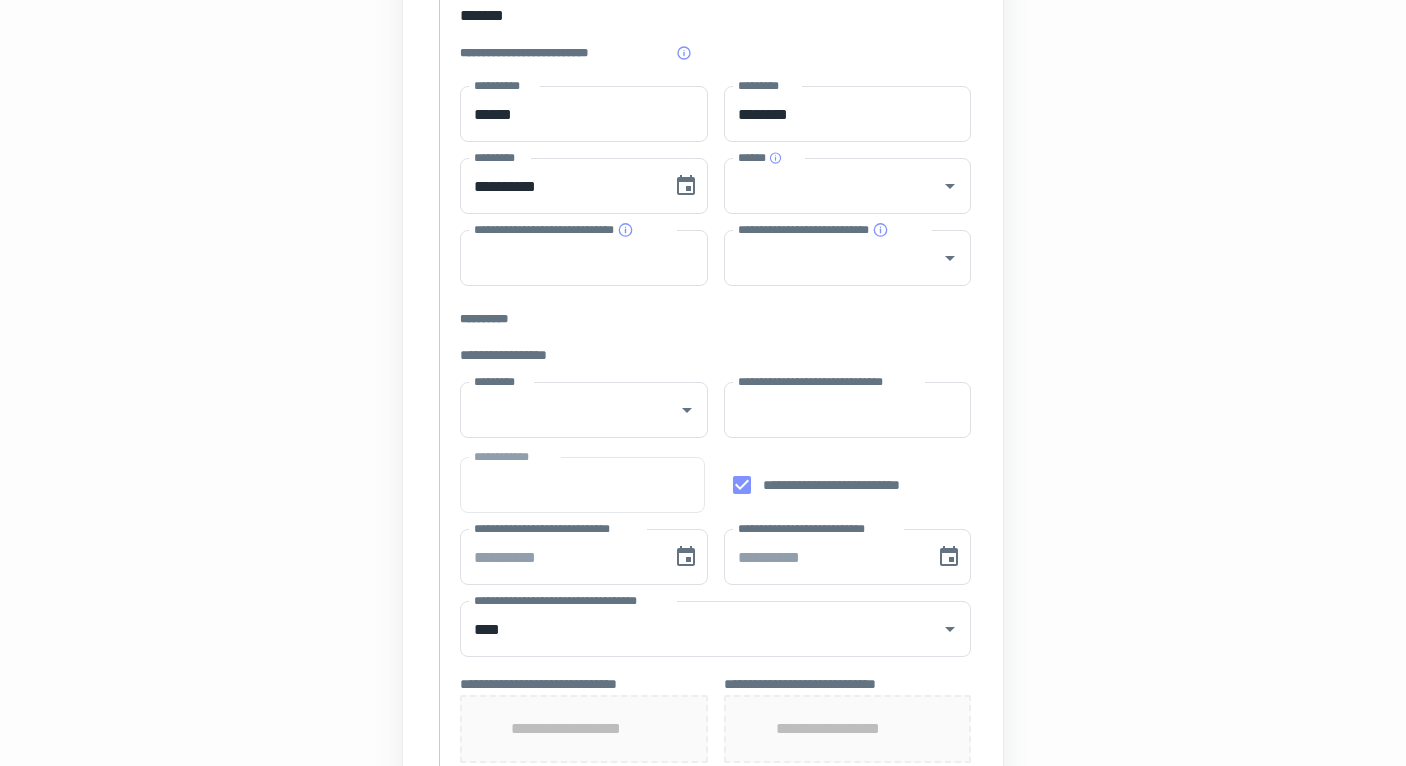 scroll, scrollTop: 343, scrollLeft: 0, axis: vertical 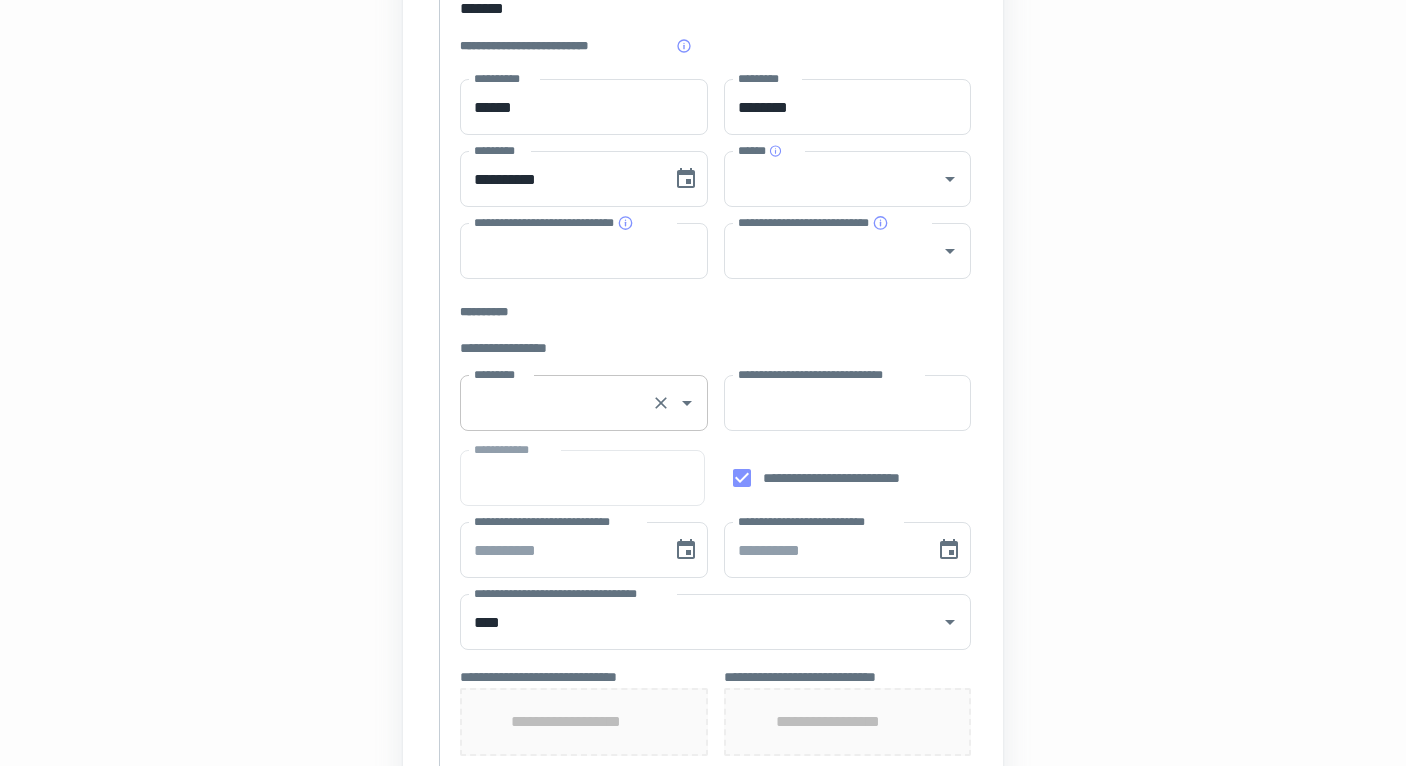 click on "*********" at bounding box center [584, 403] 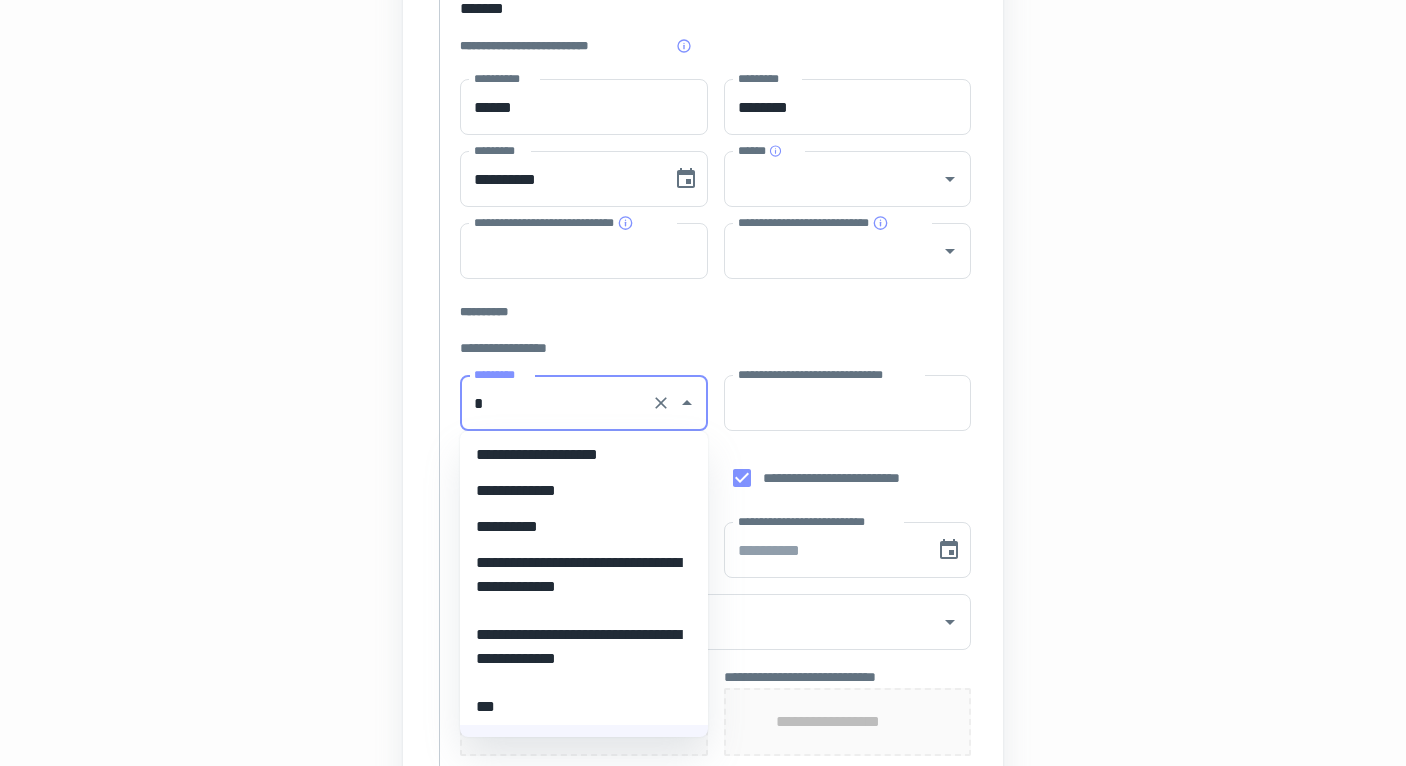 scroll, scrollTop: 8, scrollLeft: 0, axis: vertical 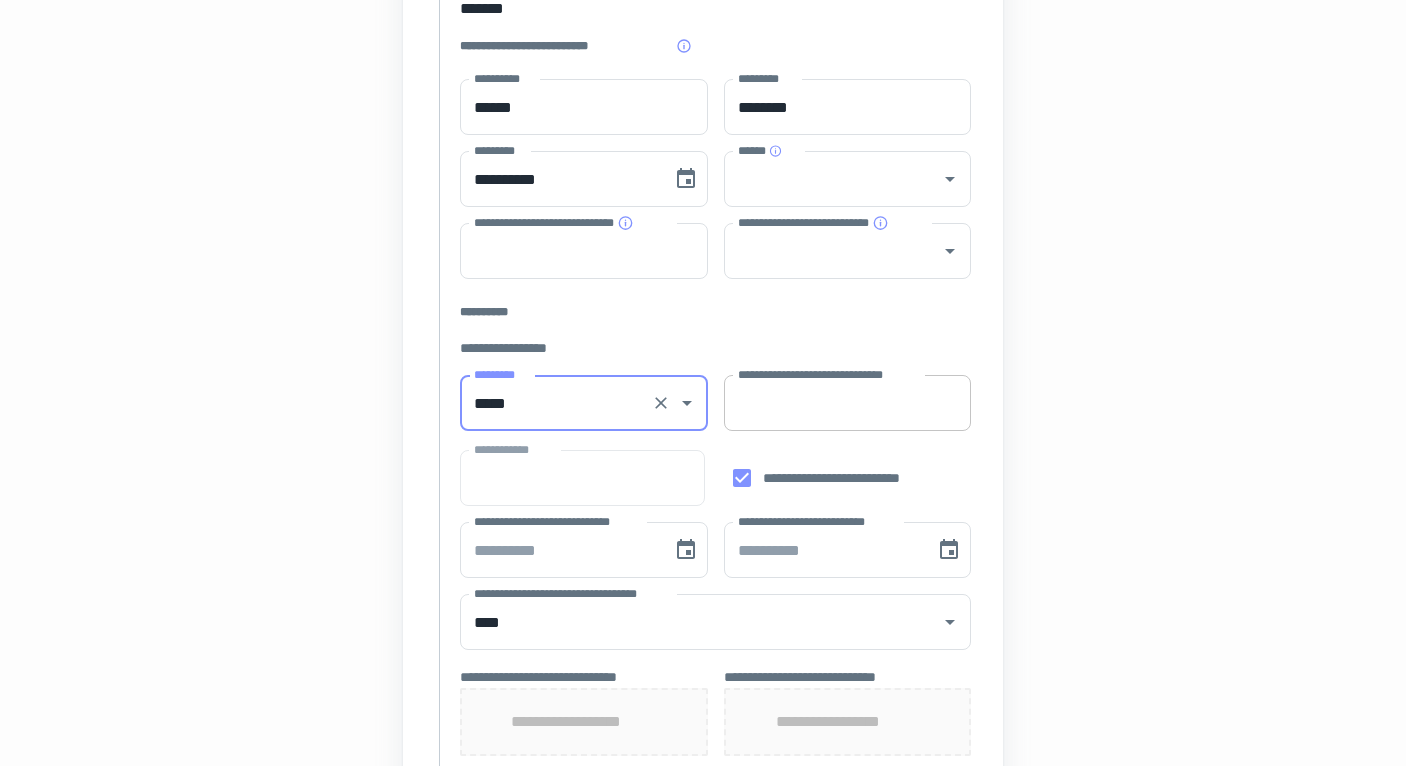 type on "*****" 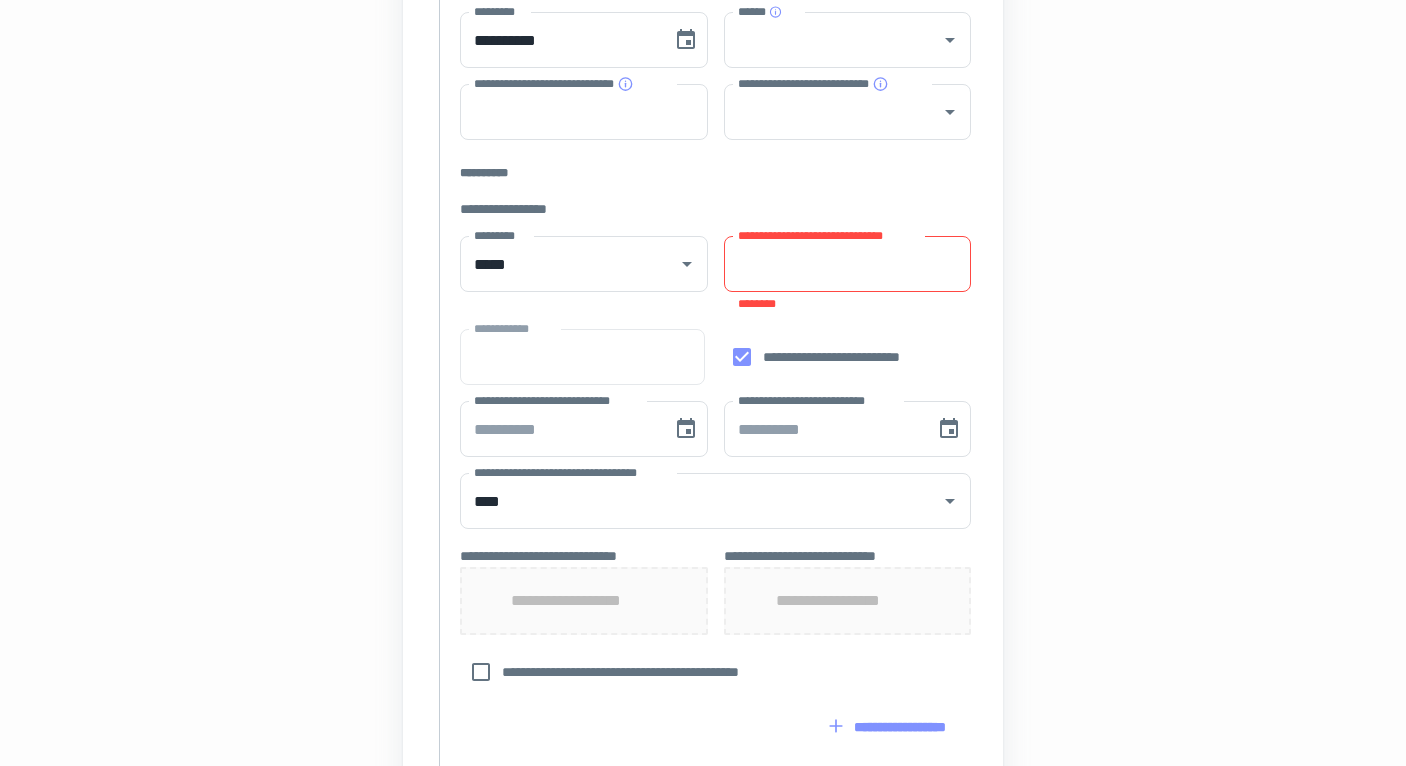 scroll, scrollTop: 490, scrollLeft: 0, axis: vertical 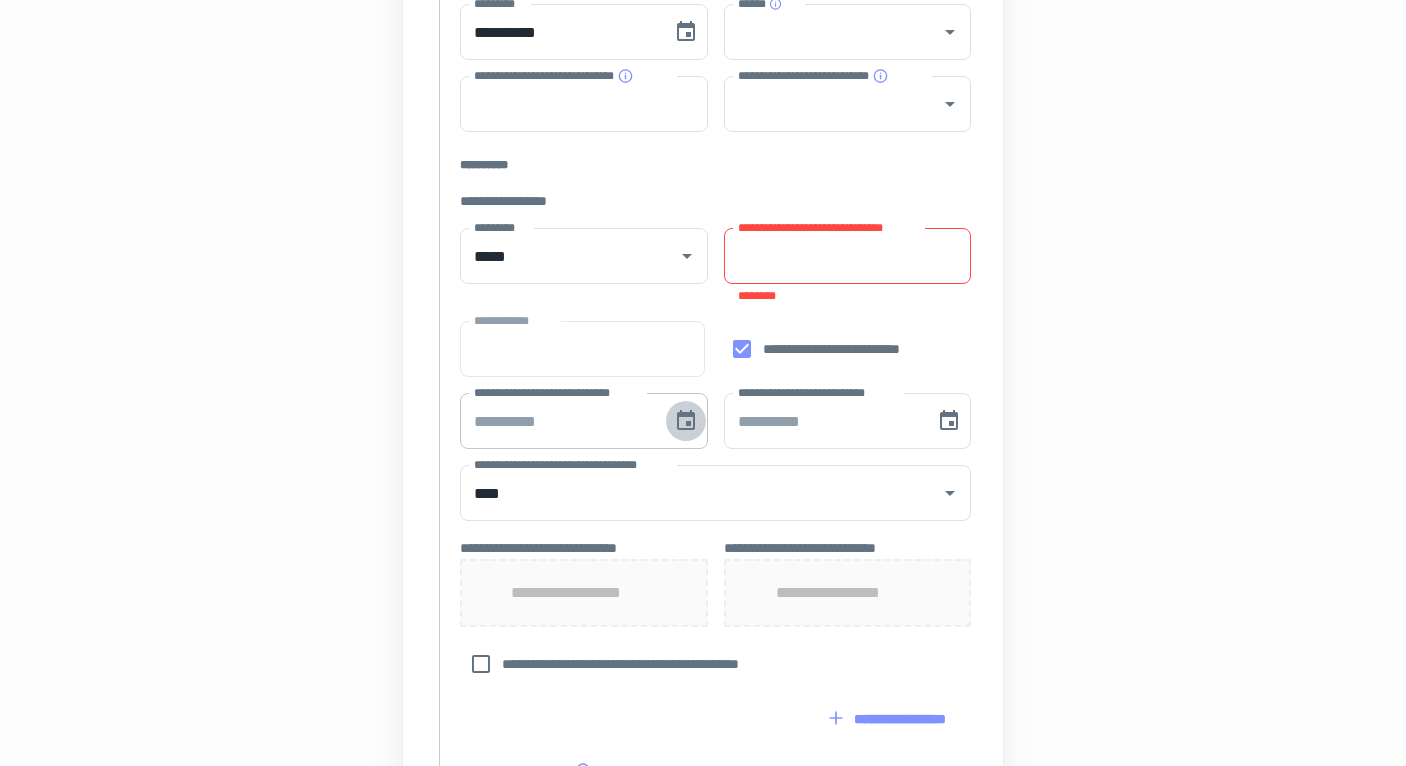 click 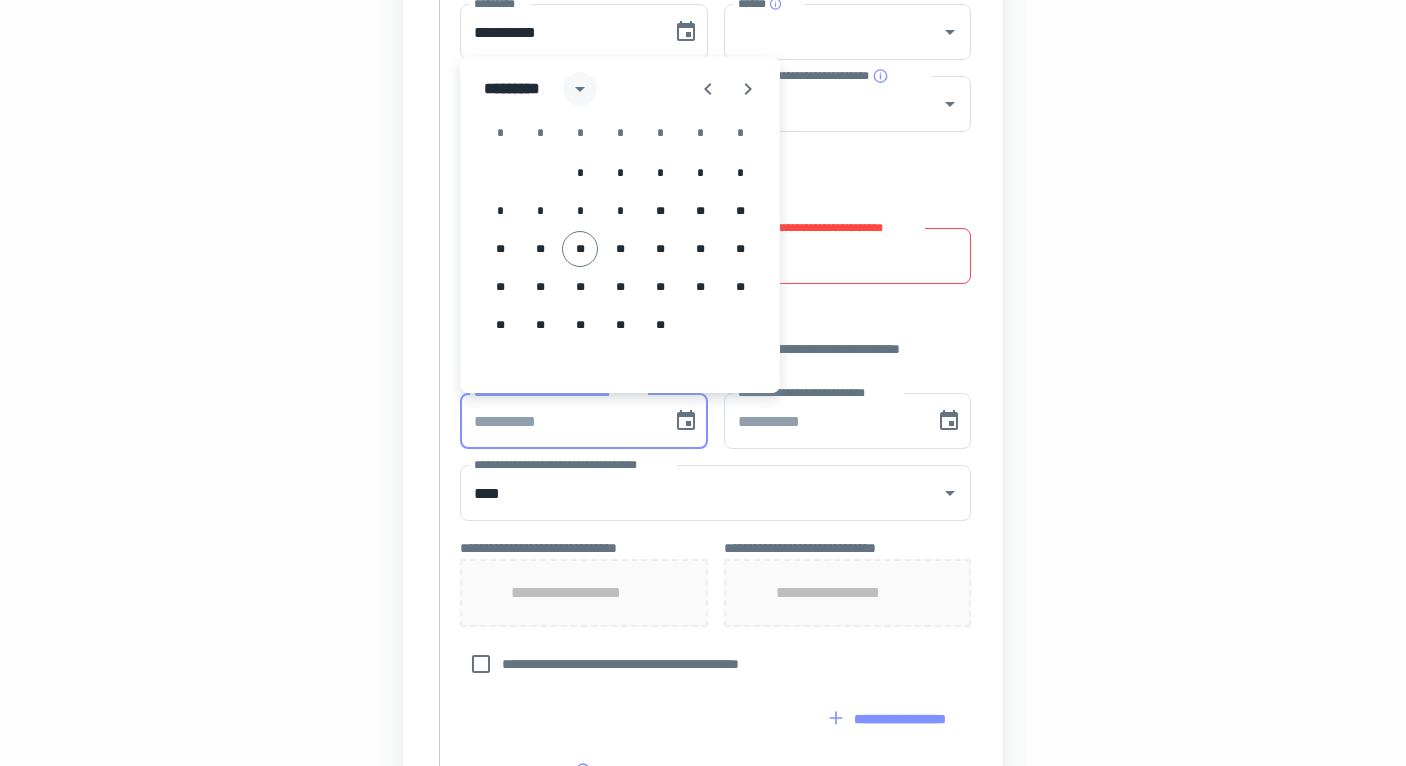 click 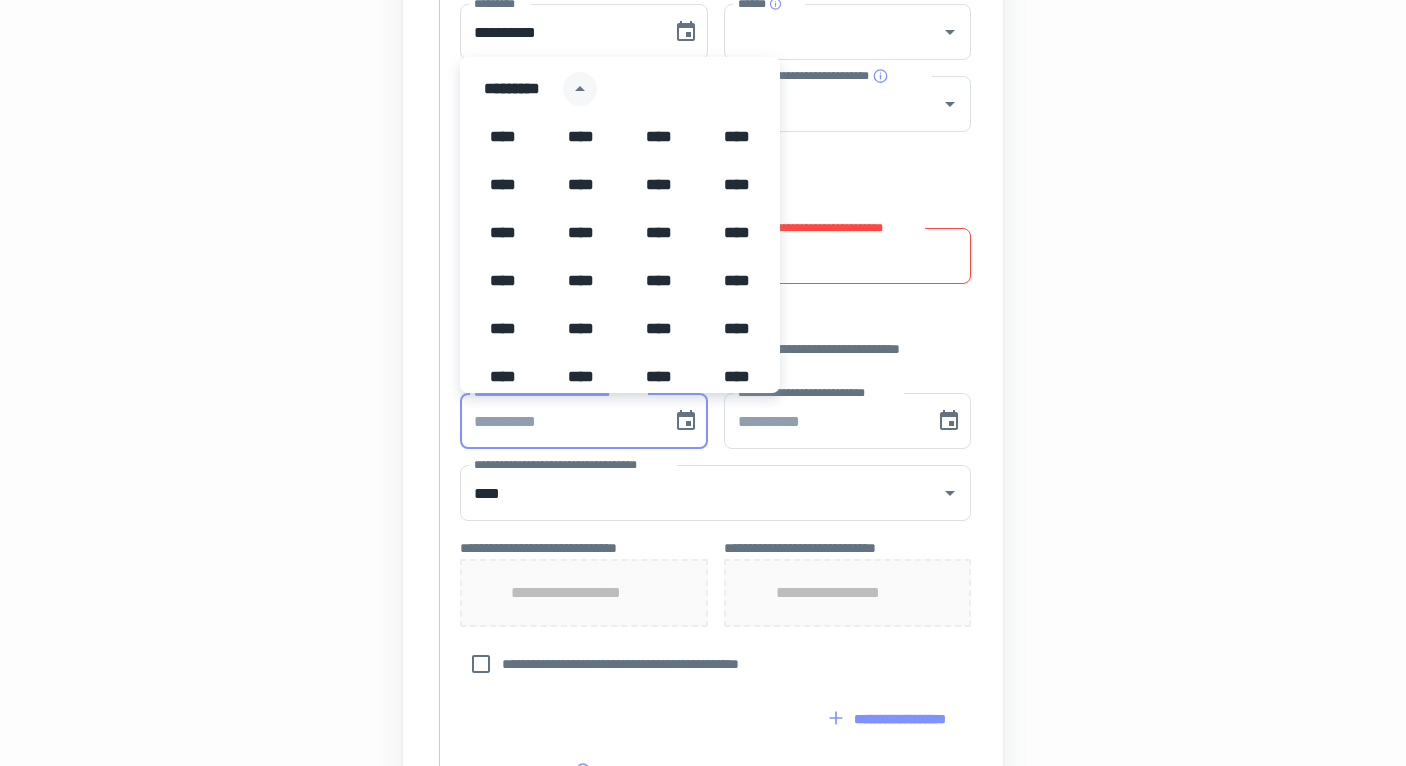 scroll, scrollTop: 1372, scrollLeft: 0, axis: vertical 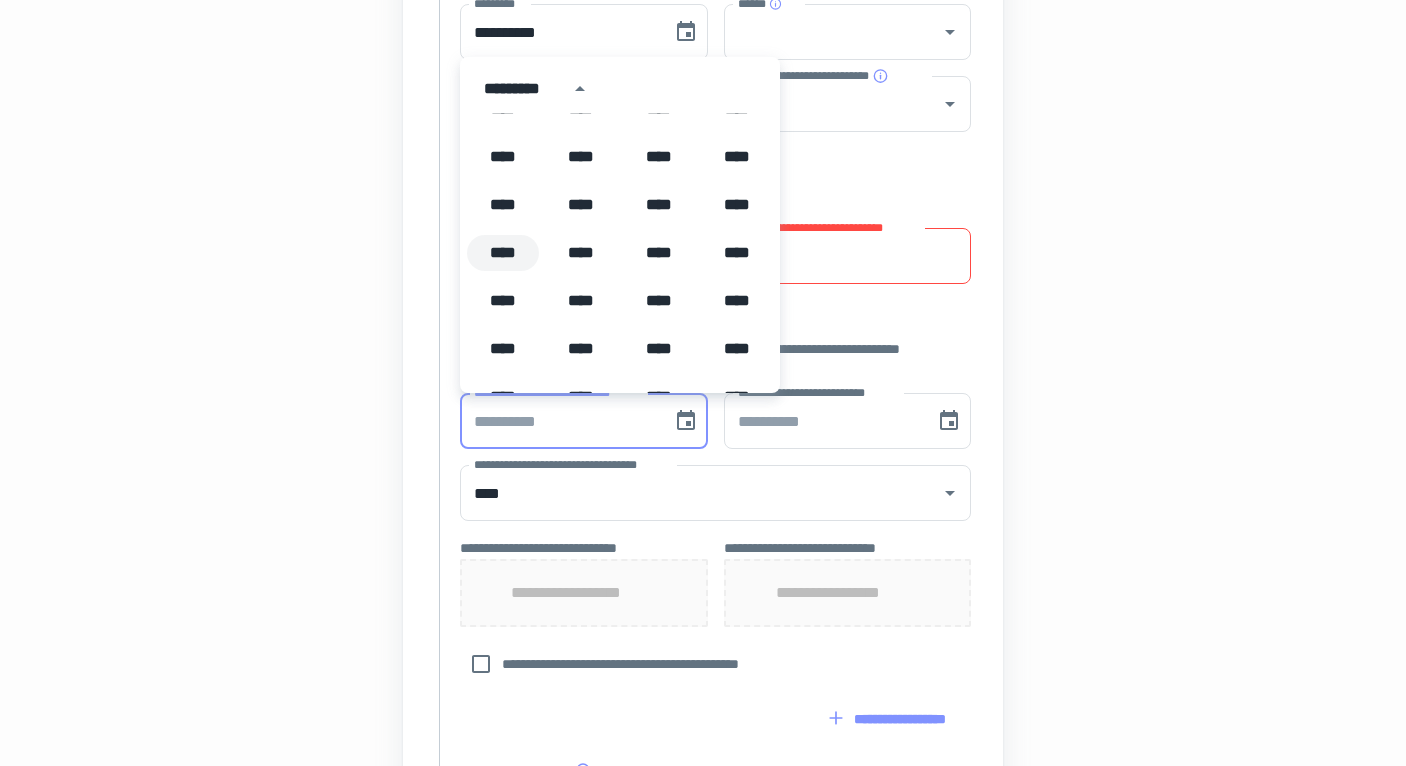 click on "****" at bounding box center [503, 253] 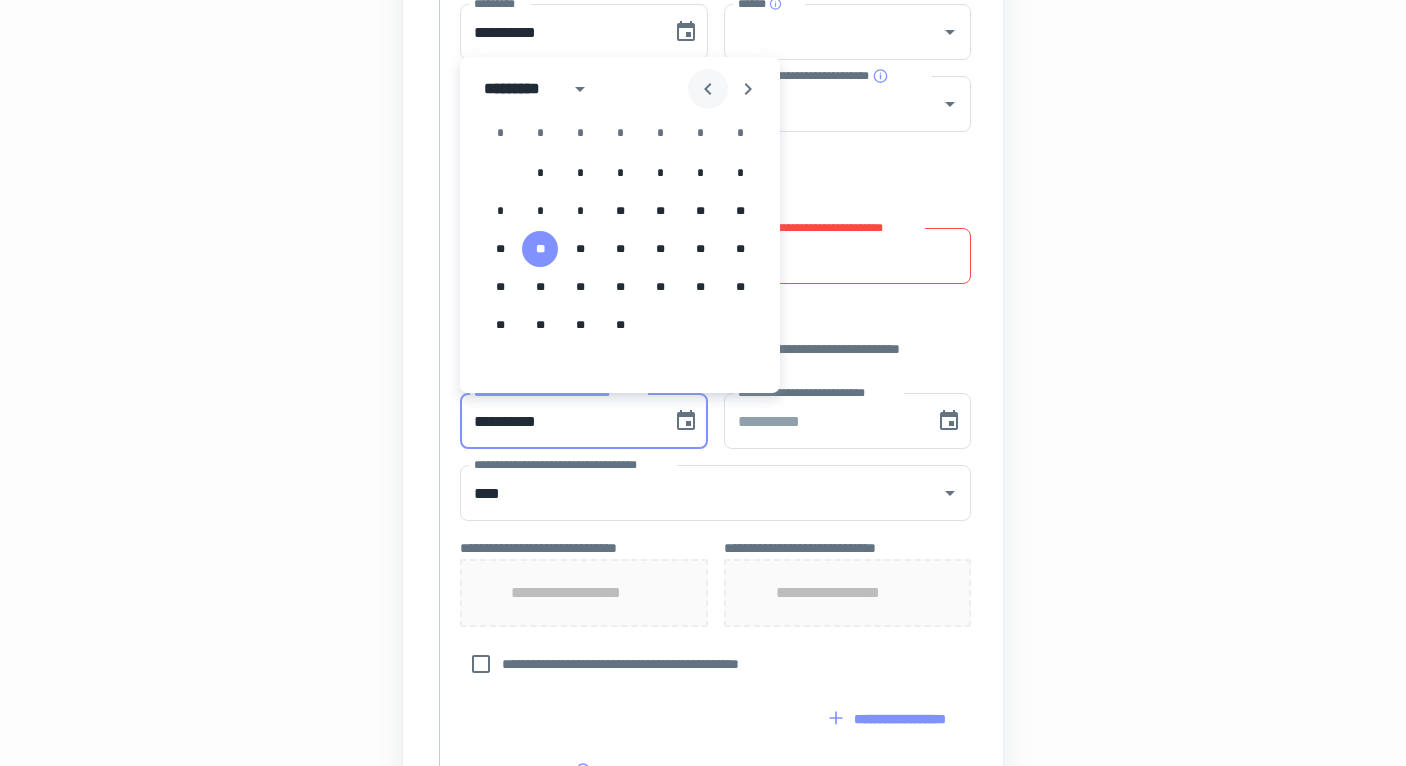 click 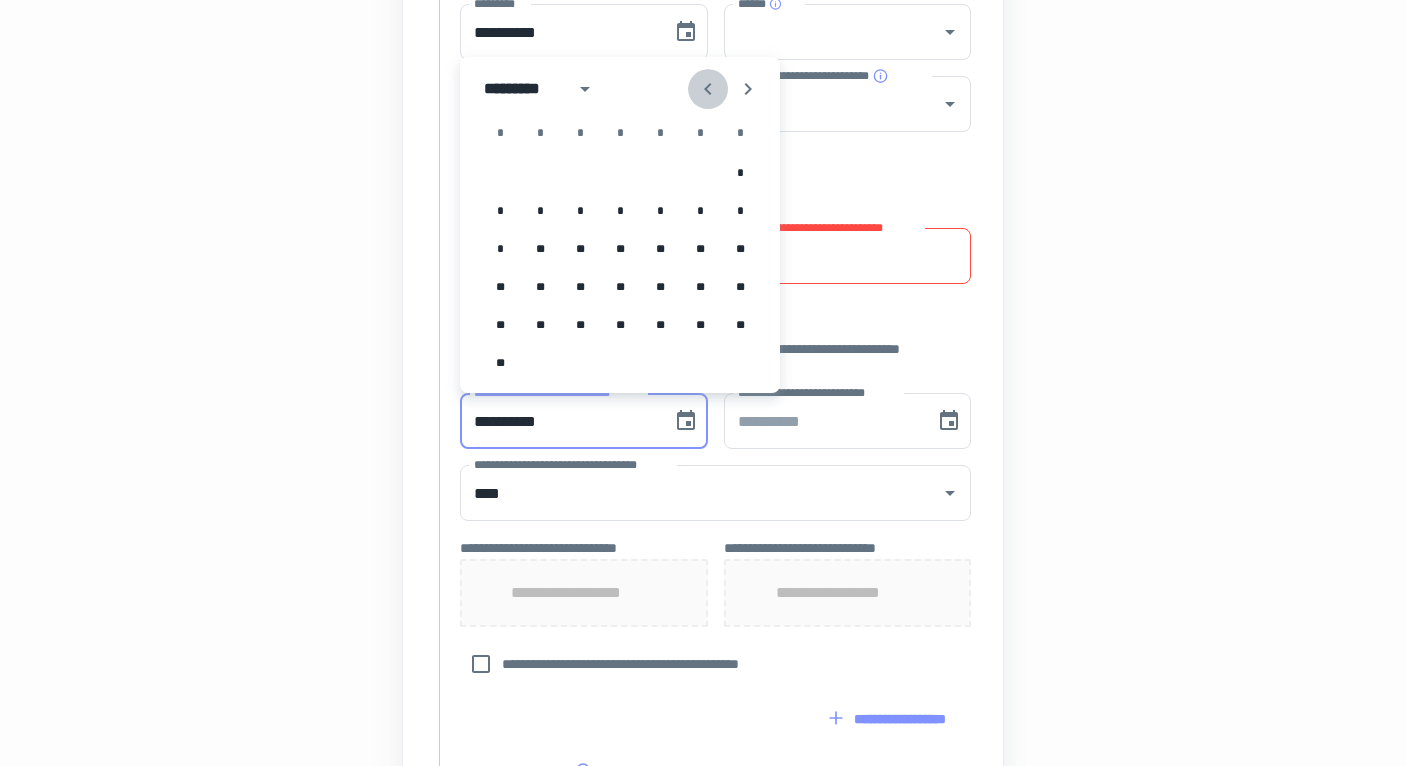 click 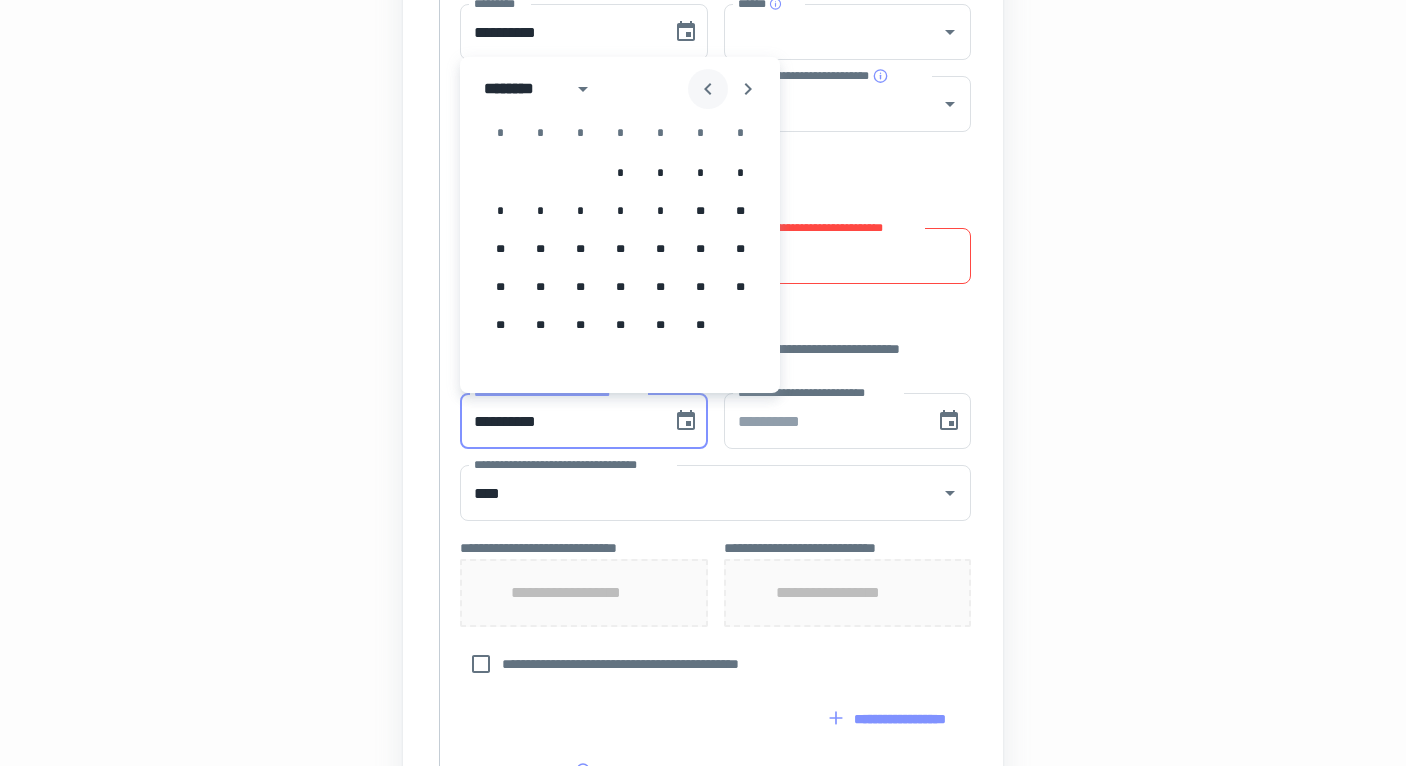 click 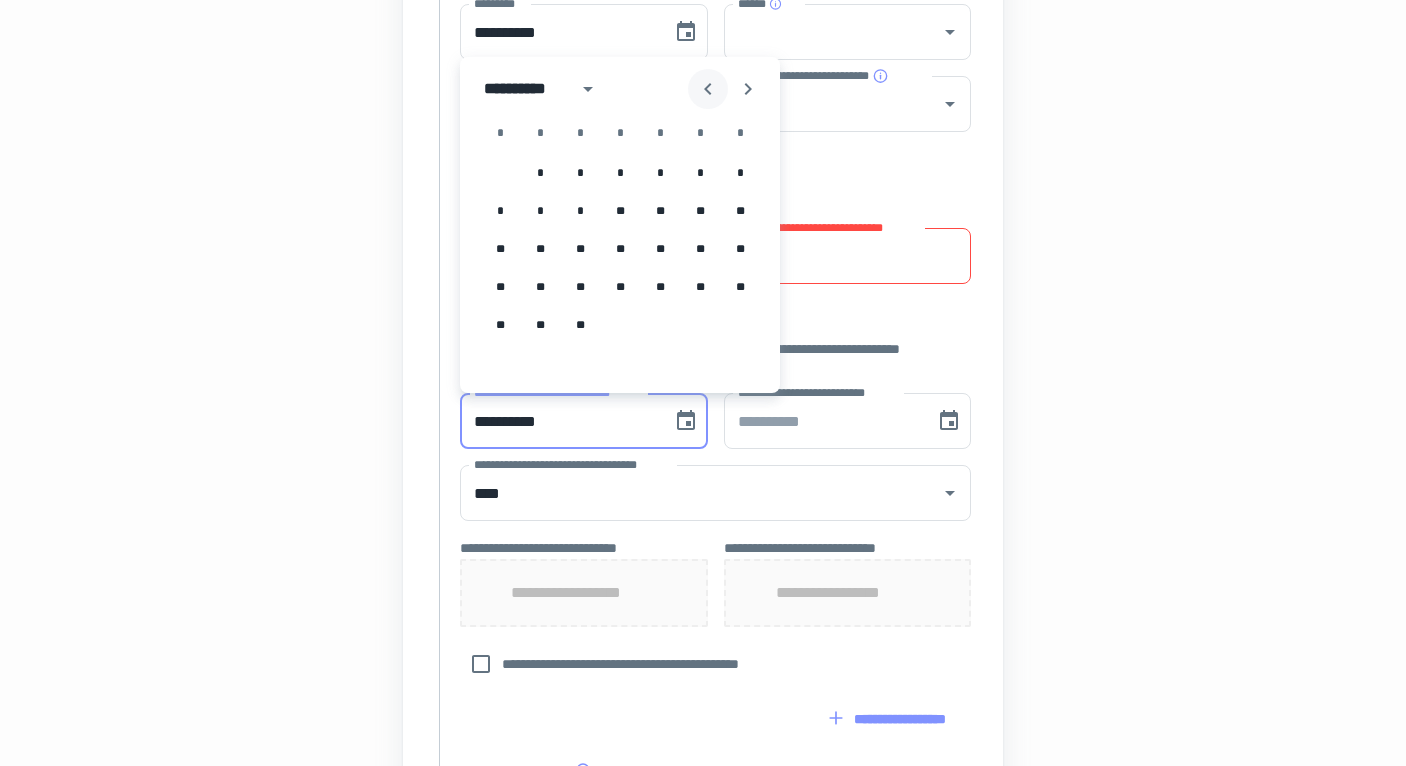 click 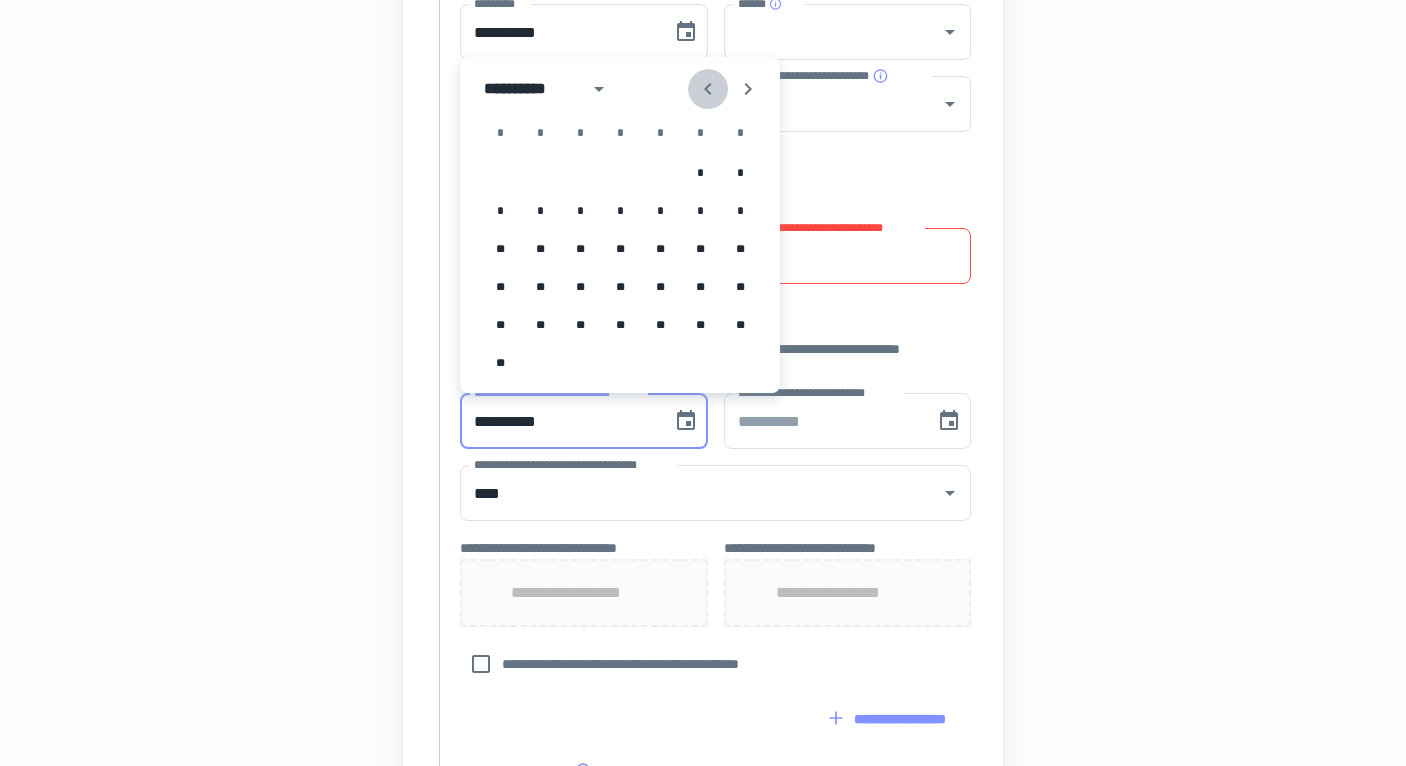click 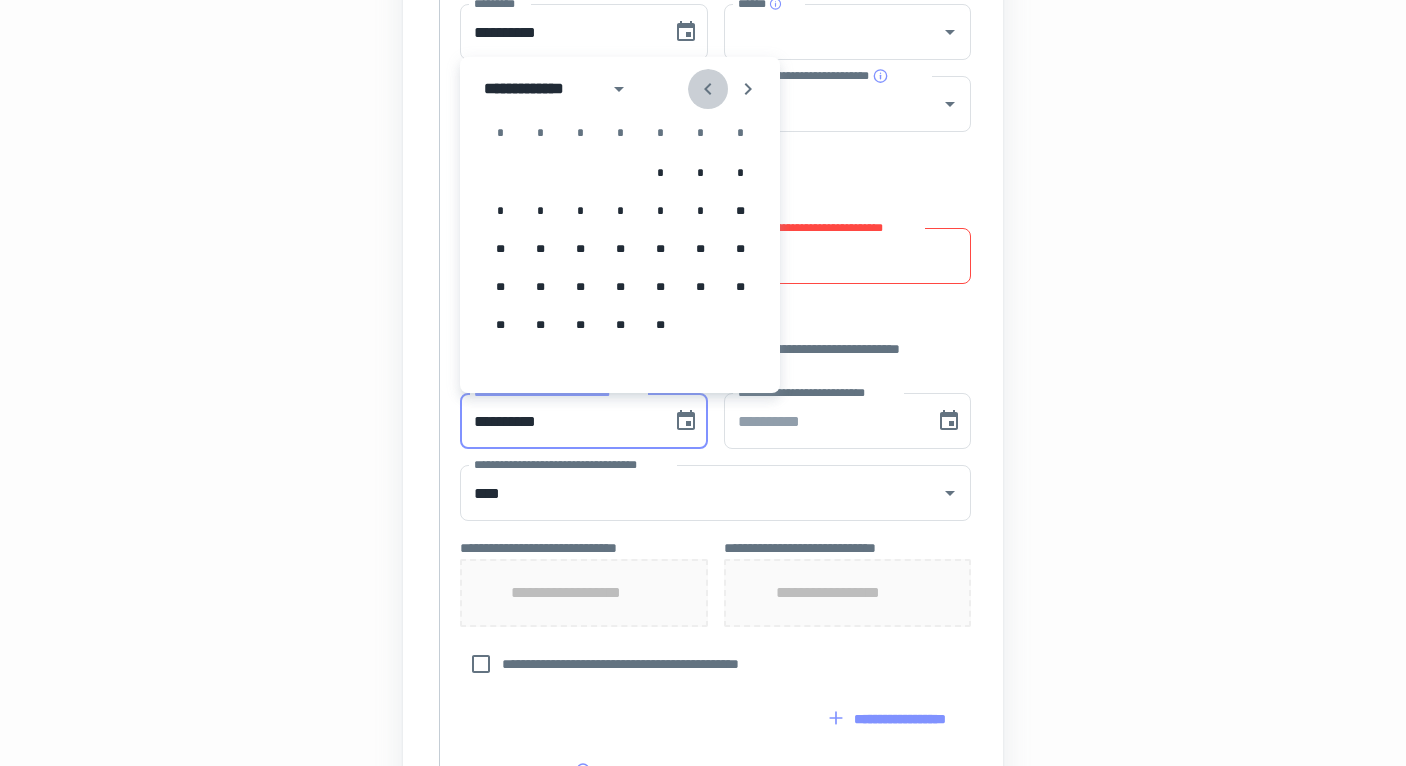 click 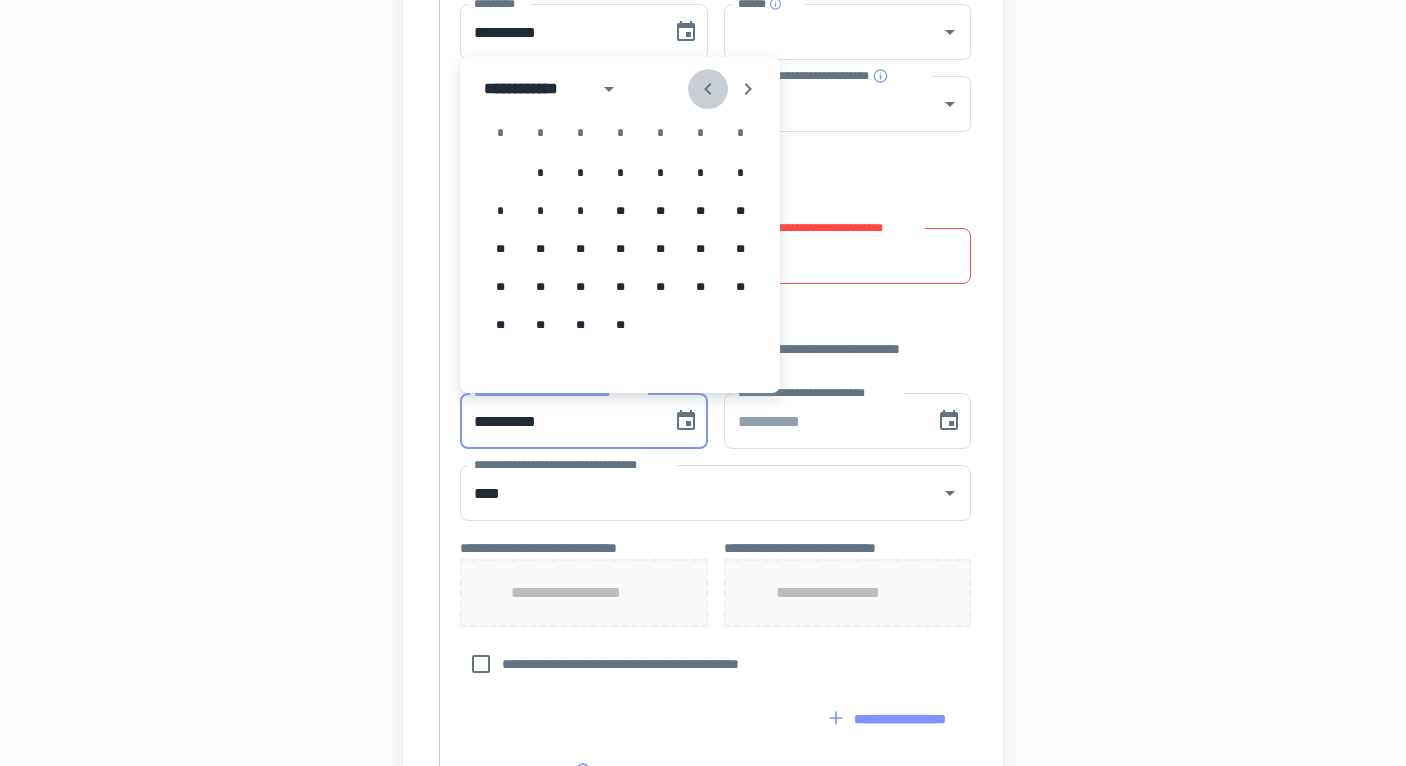 click 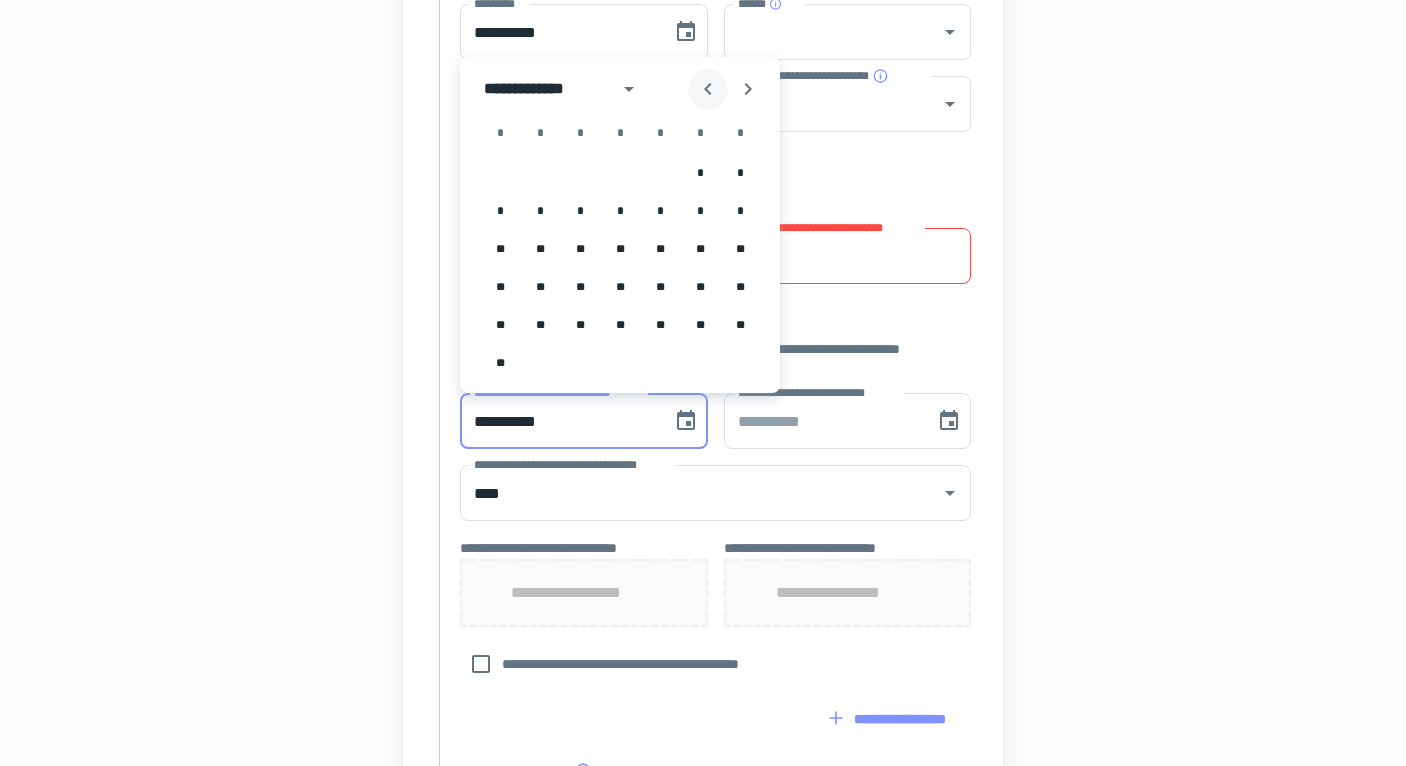 click 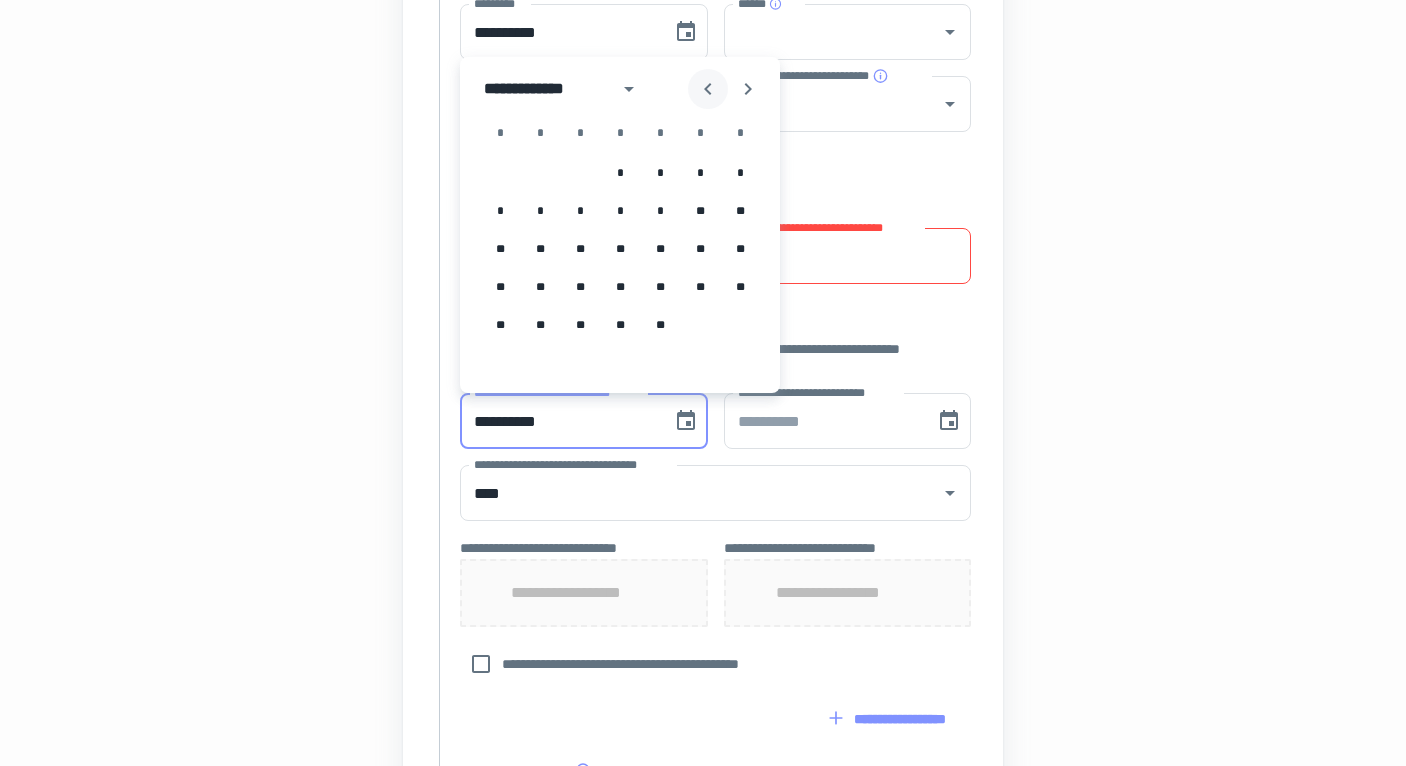 click 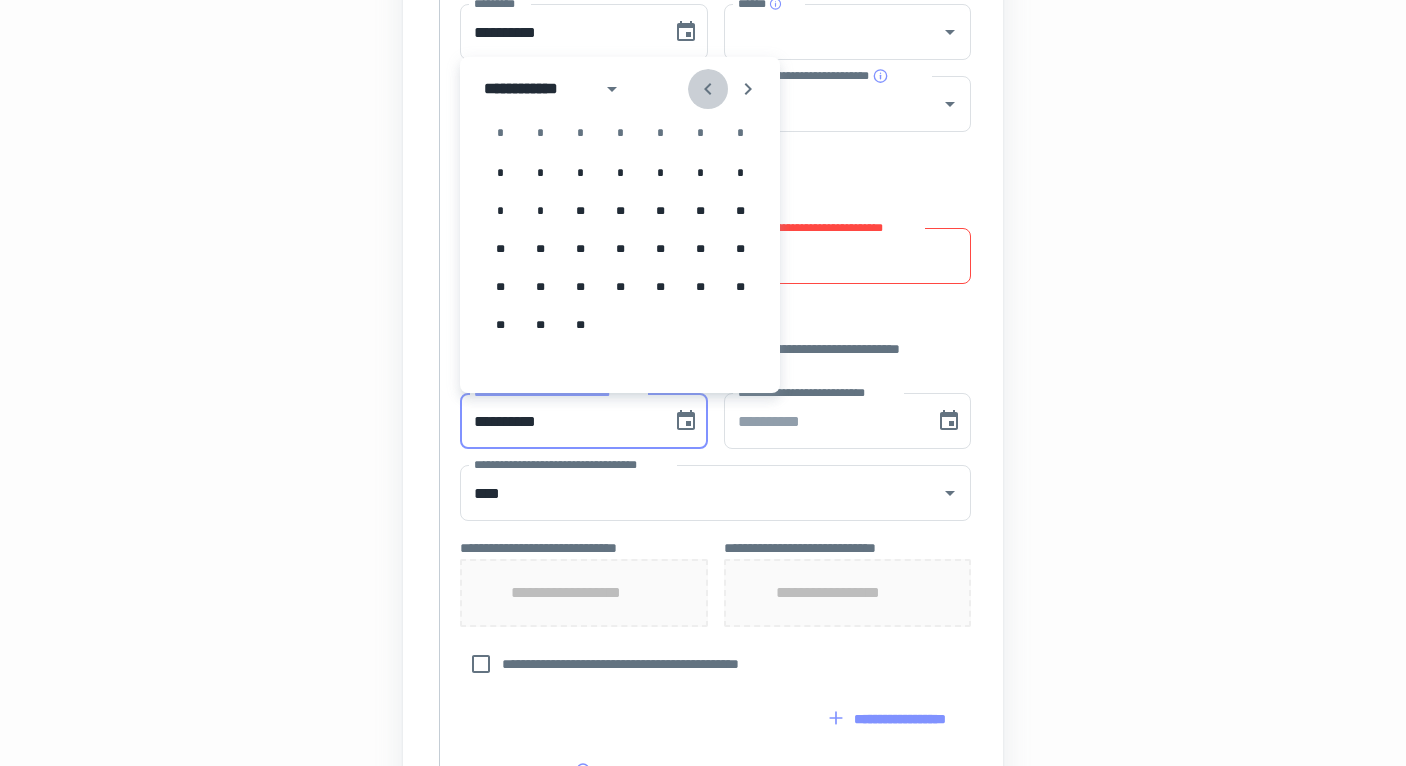 click 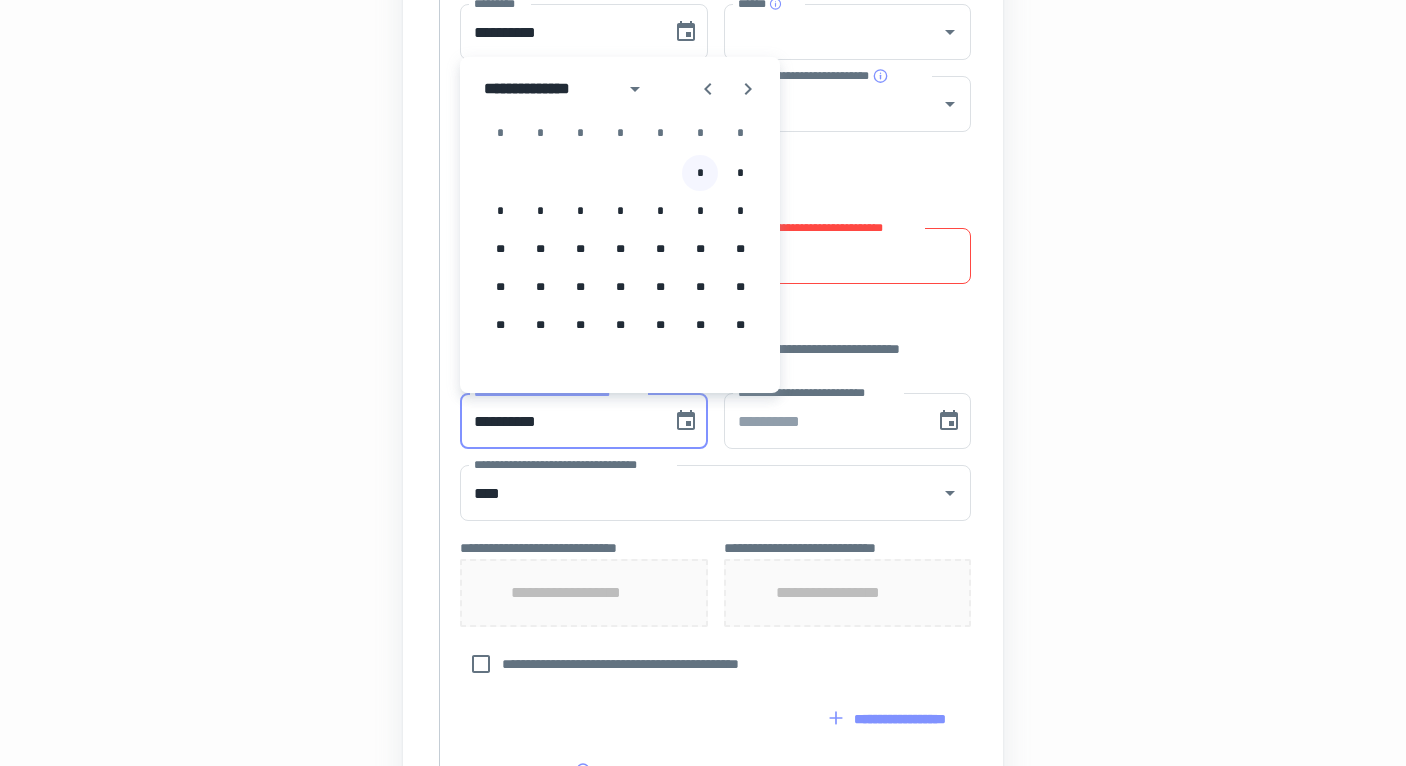 click on "*" at bounding box center [700, 173] 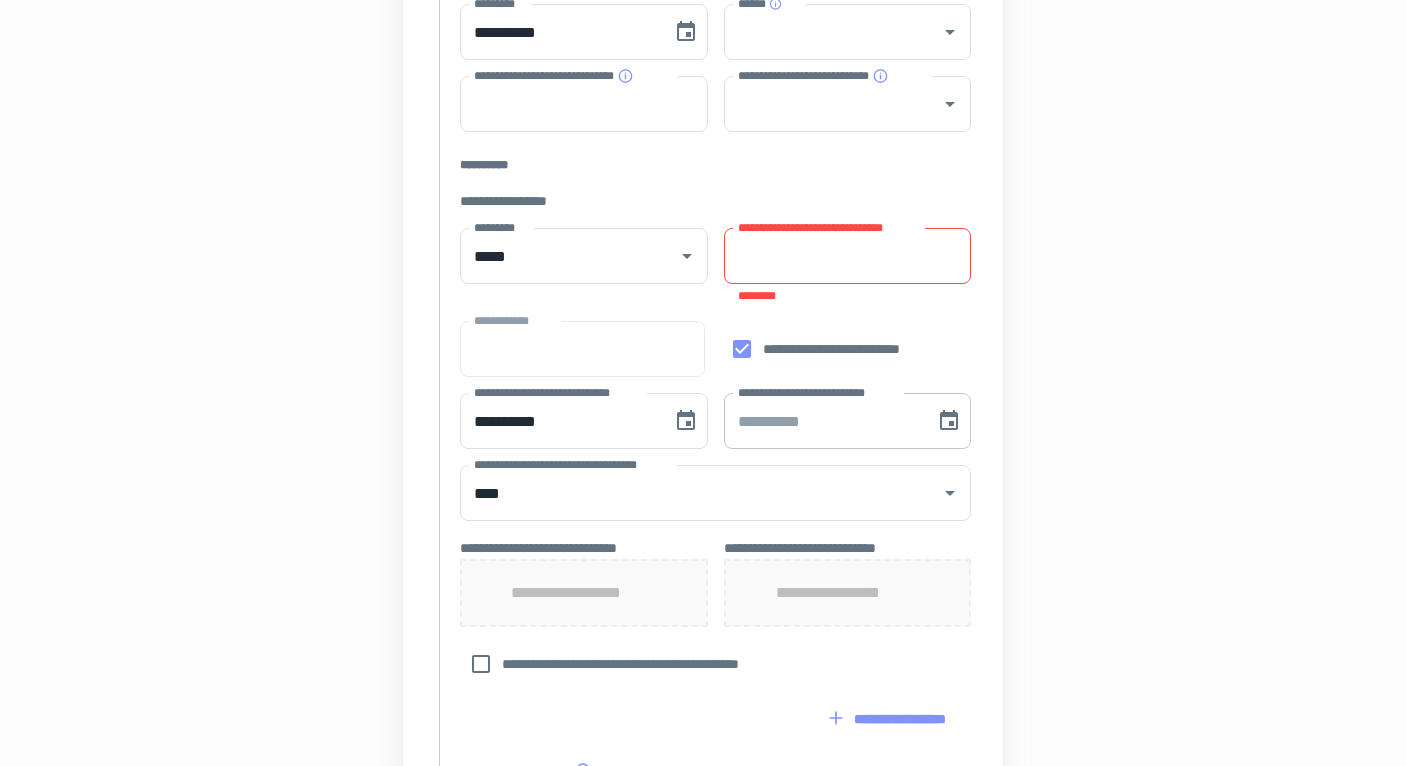 type on "**********" 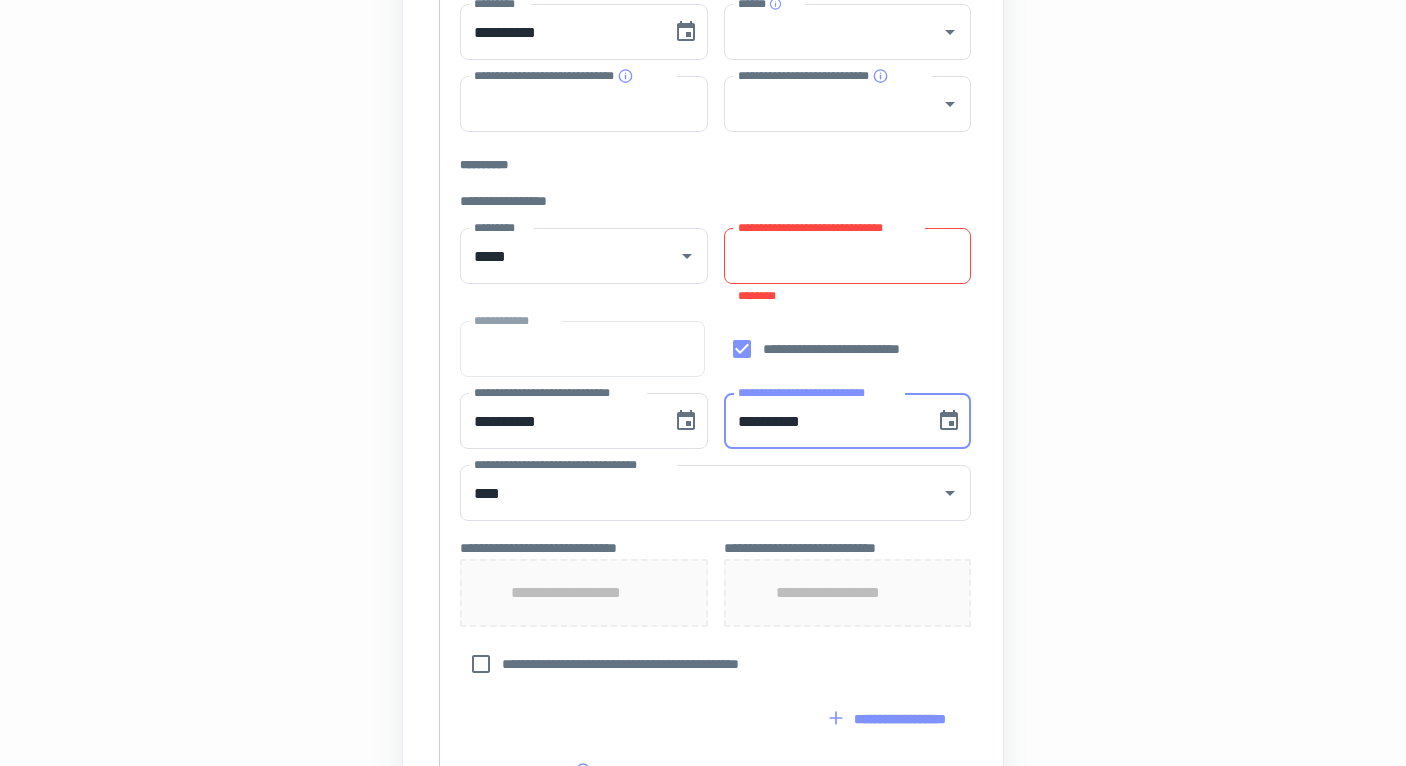 click on "**********" at bounding box center (823, 421) 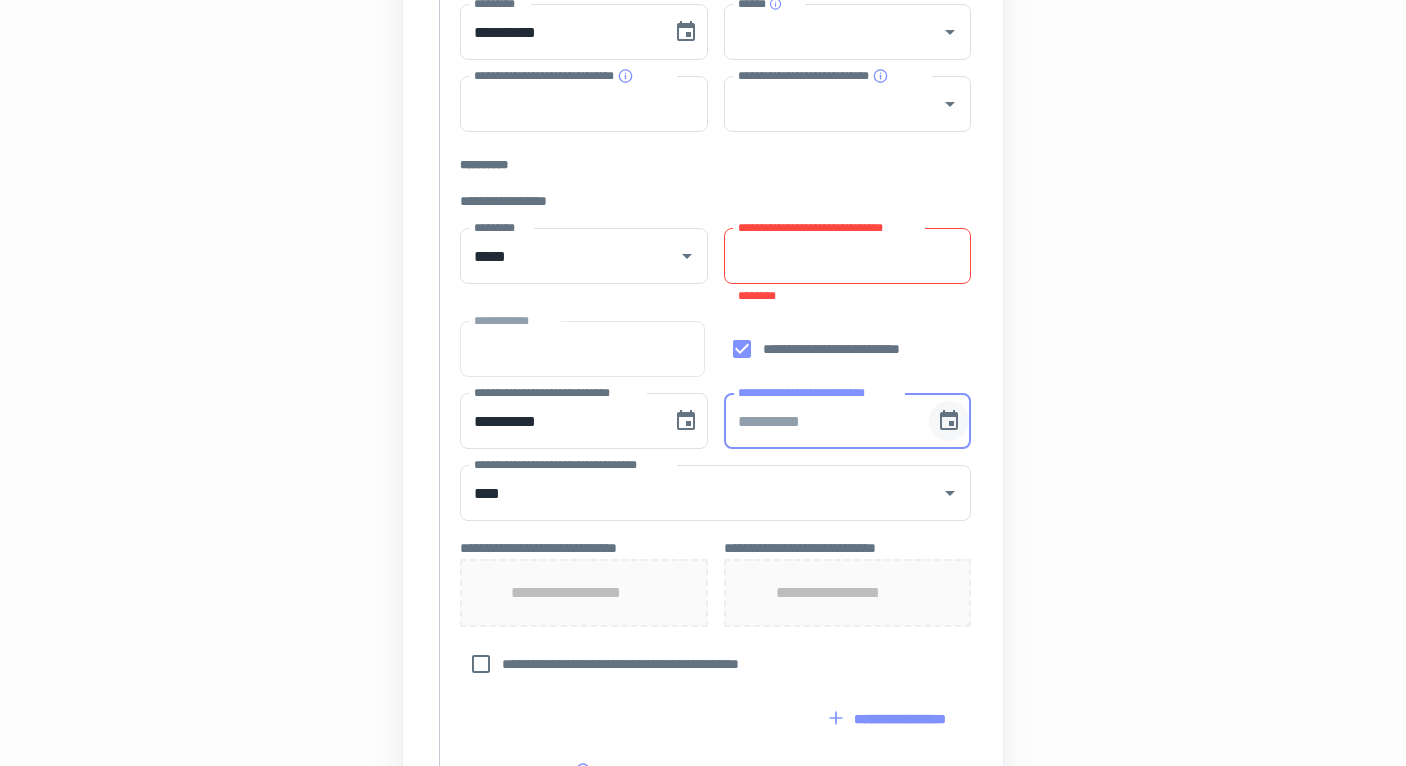 click 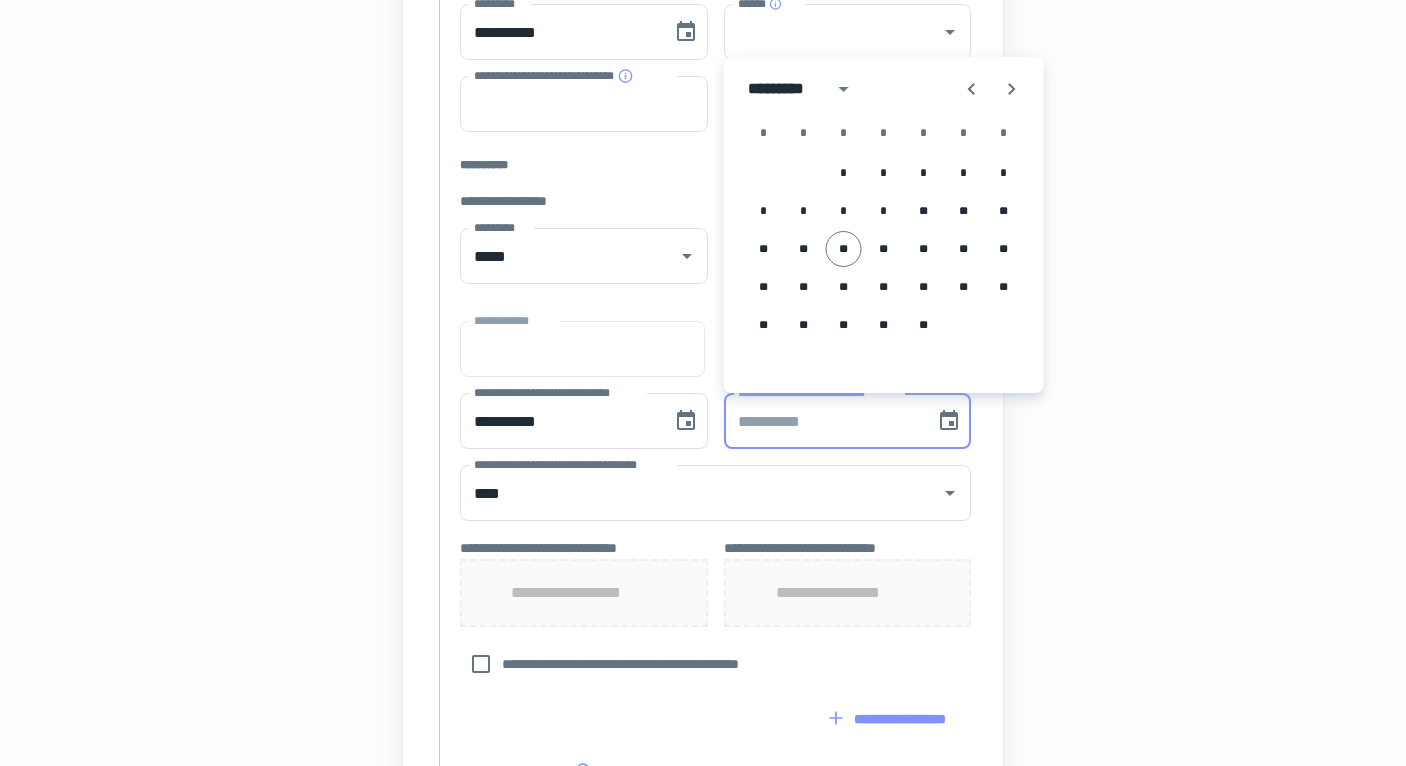 type on "**********" 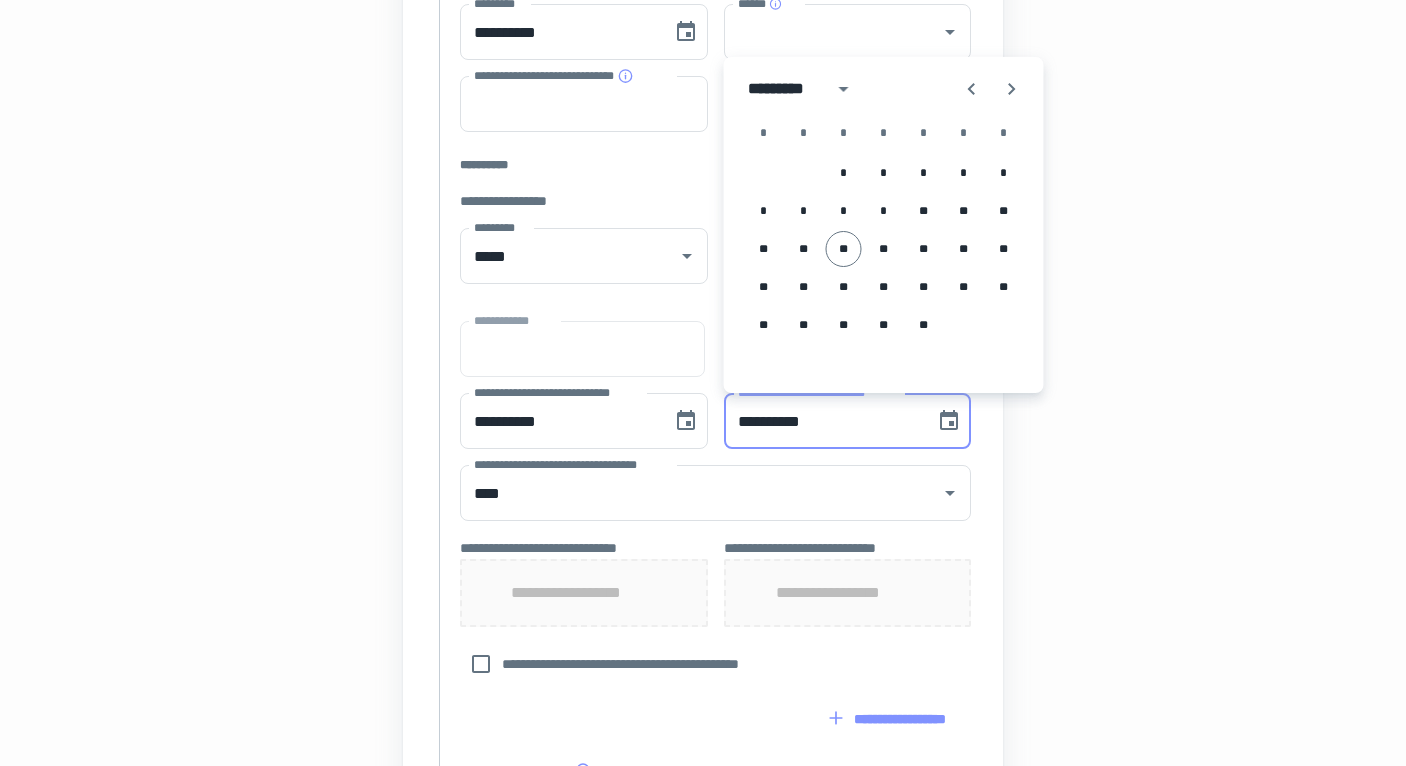 click on "**********" at bounding box center (823, 421) 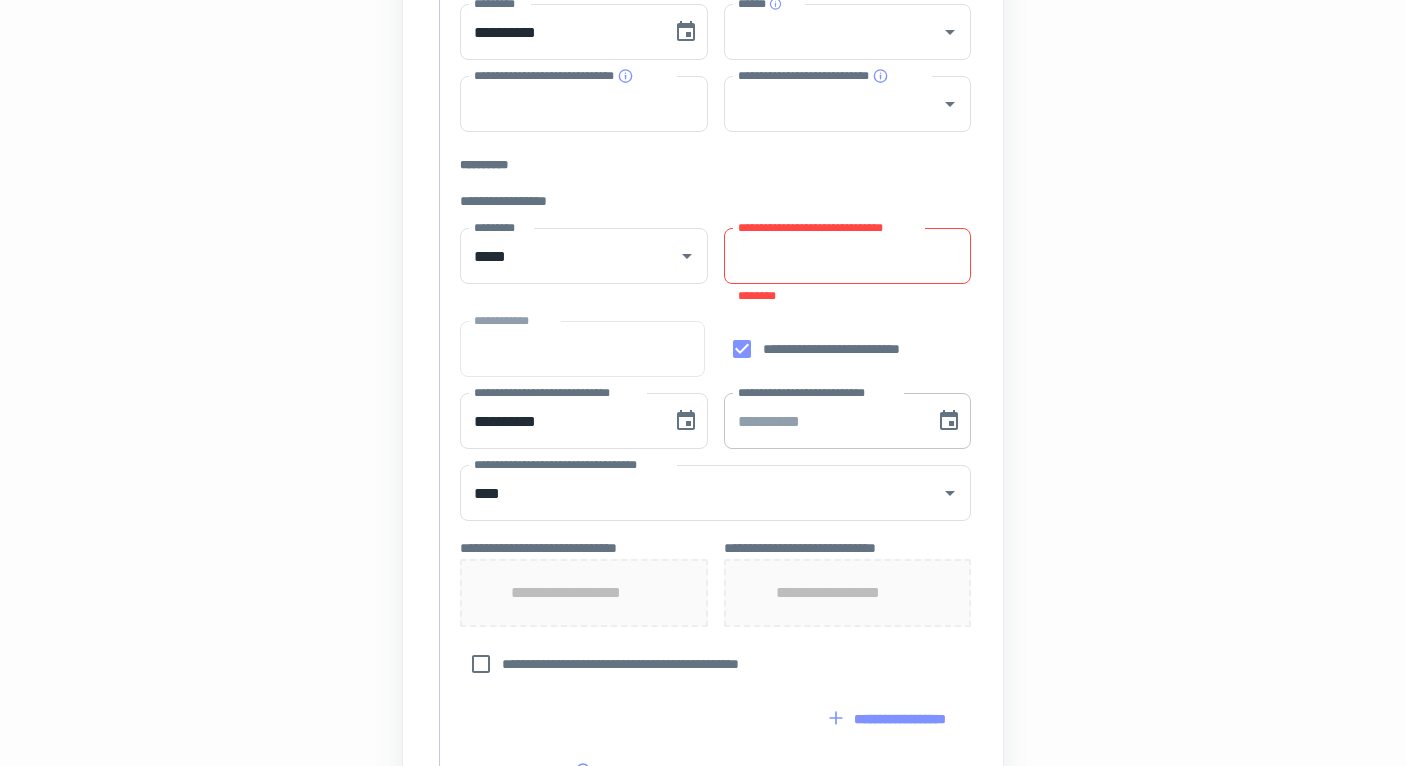 type on "**********" 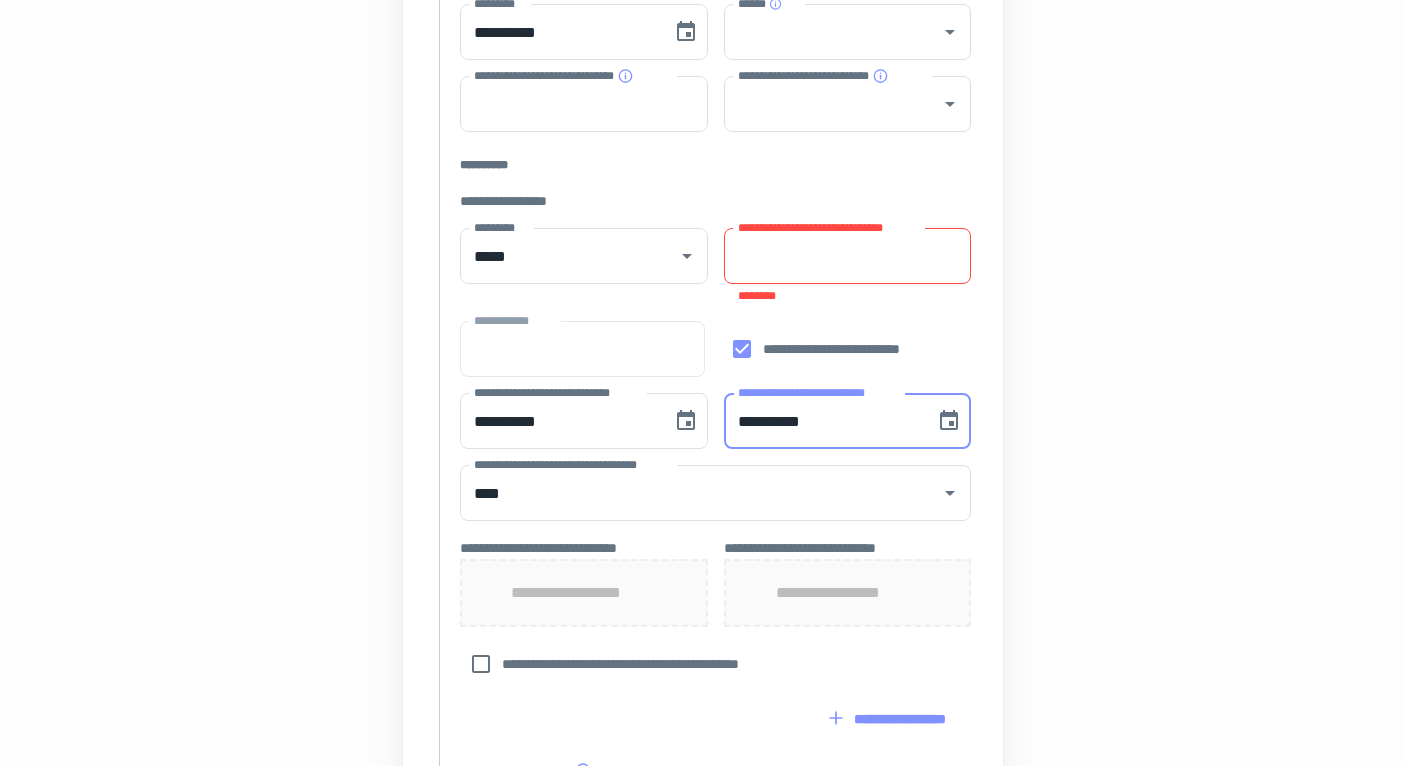 click on "**********" at bounding box center [823, 421] 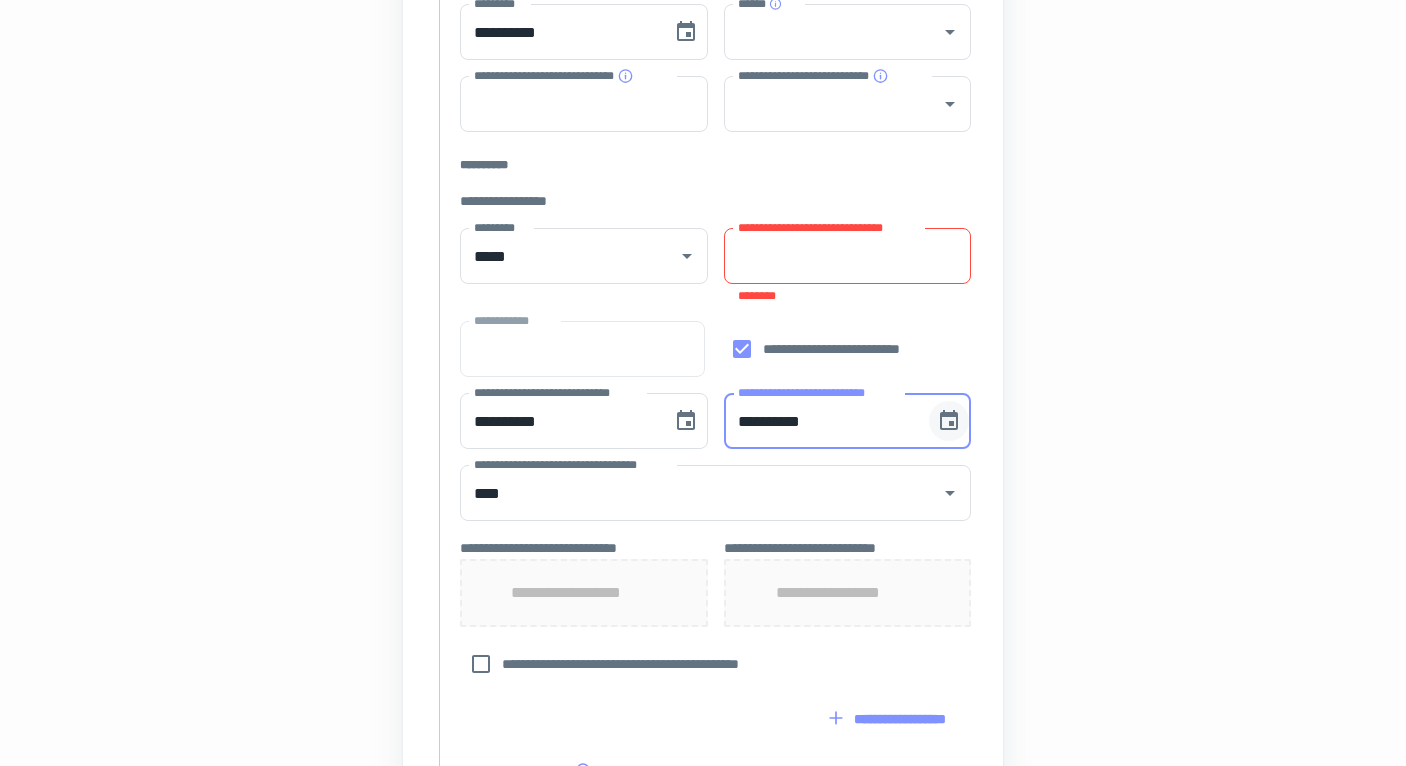 type 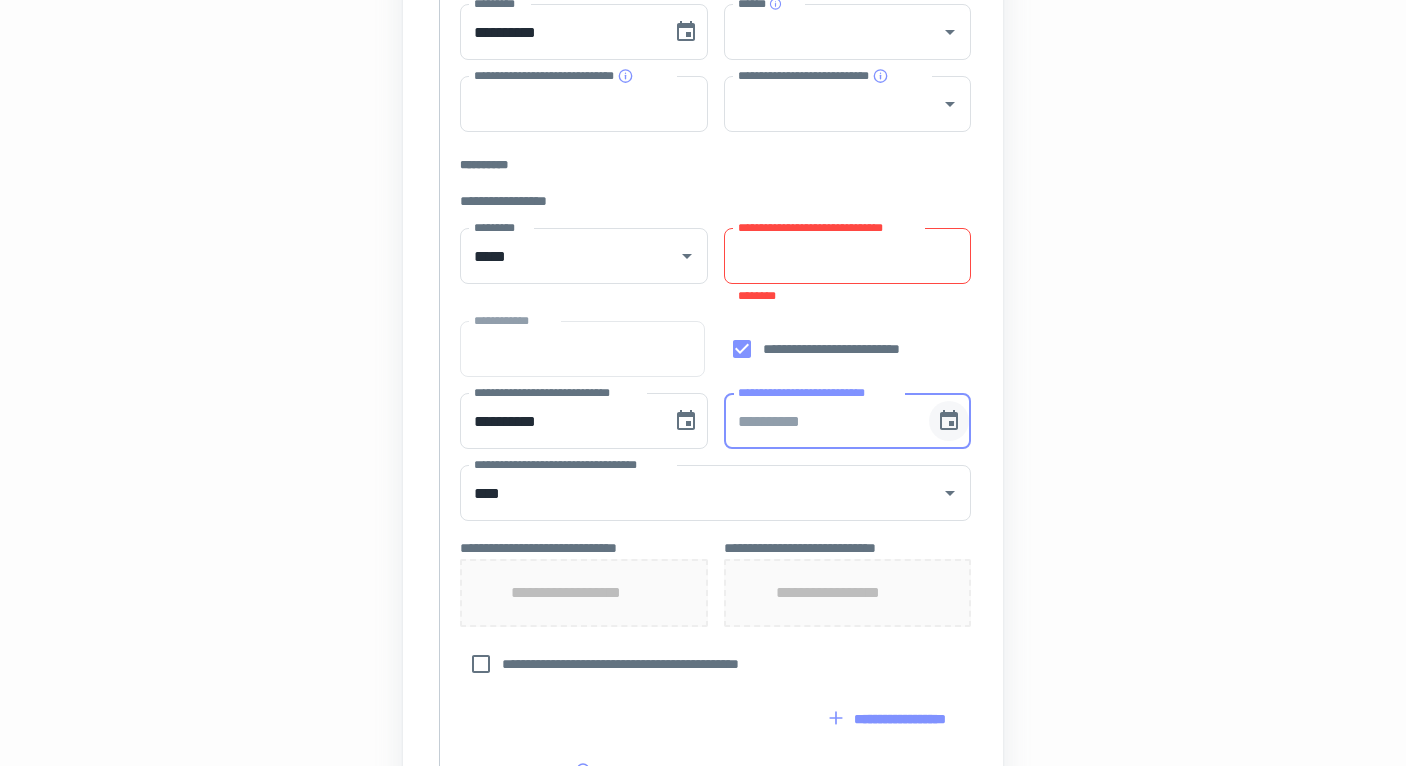 click 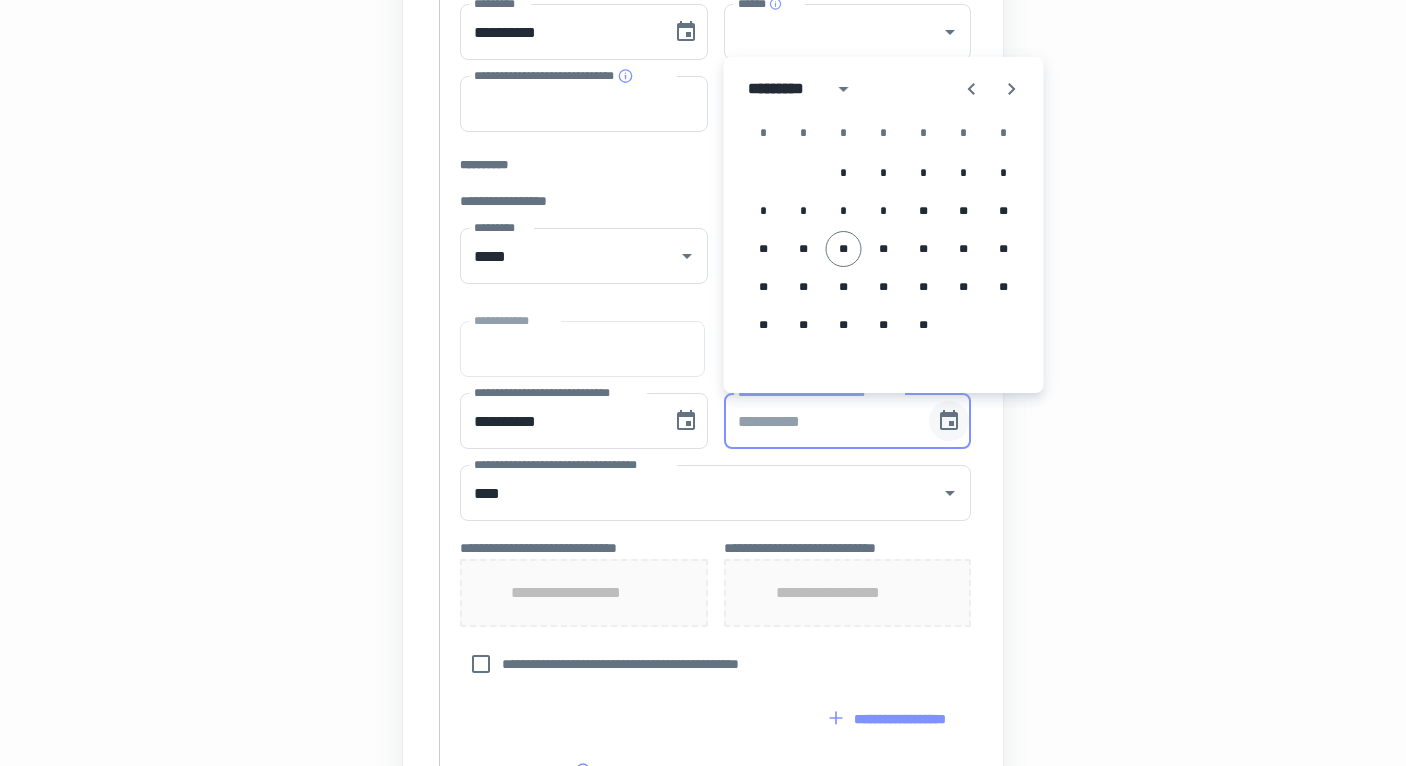click 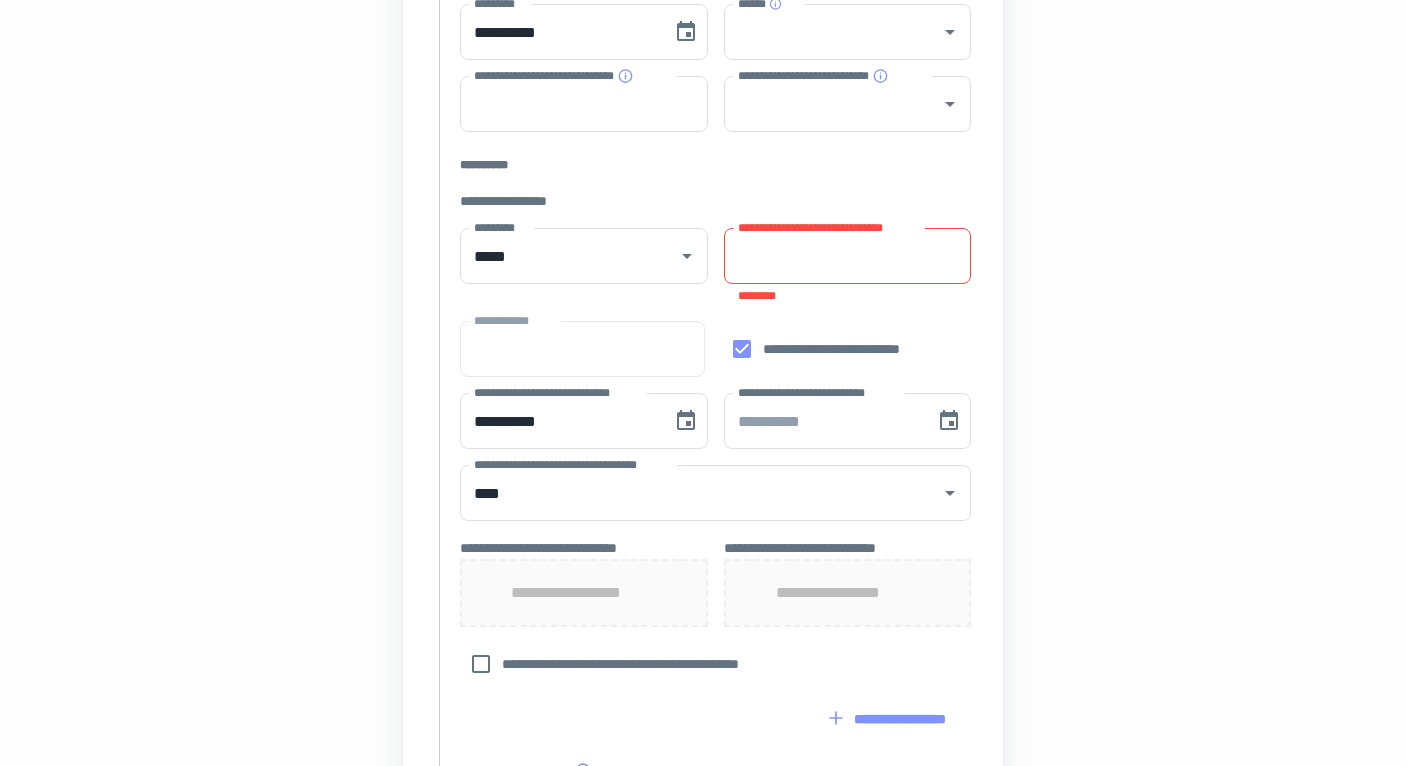 click on "**********" at bounding box center (848, 256) 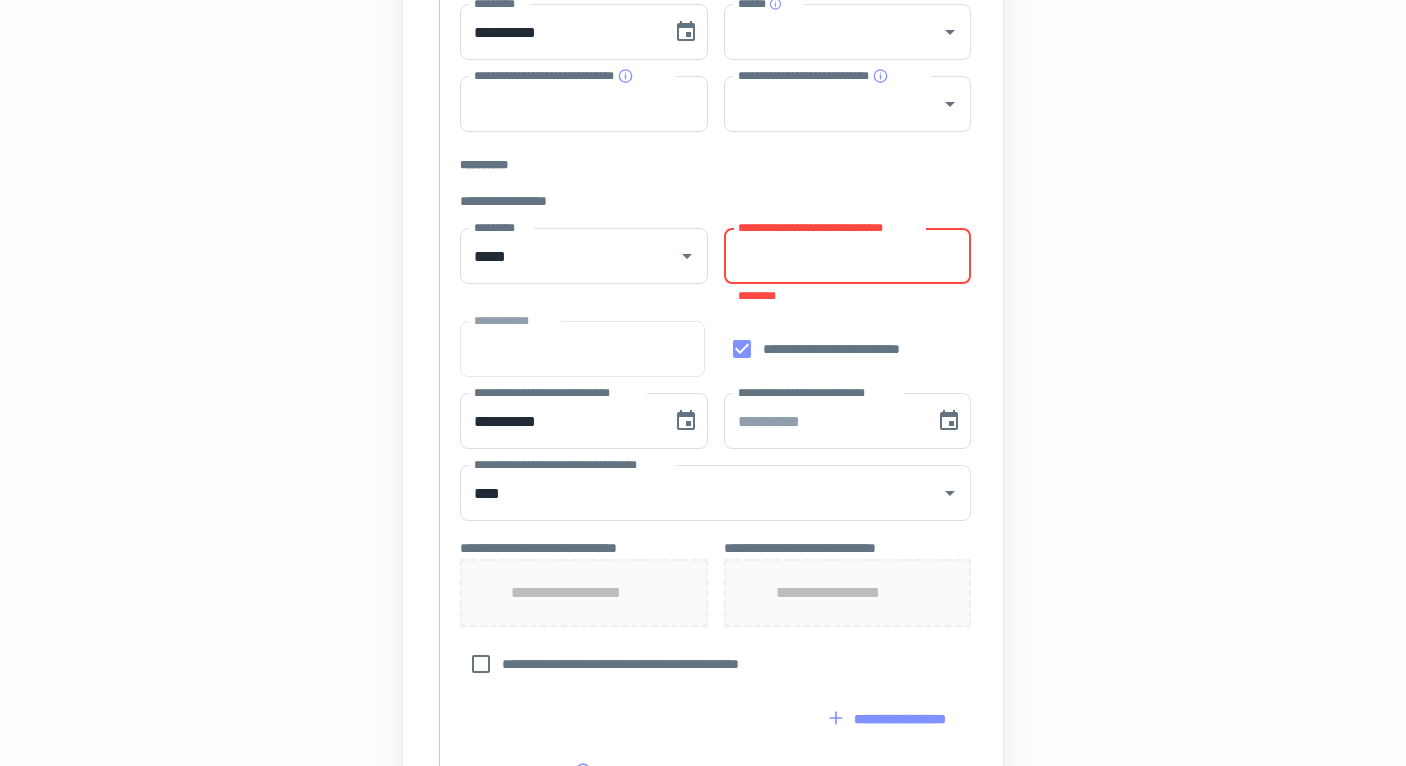 type on "*" 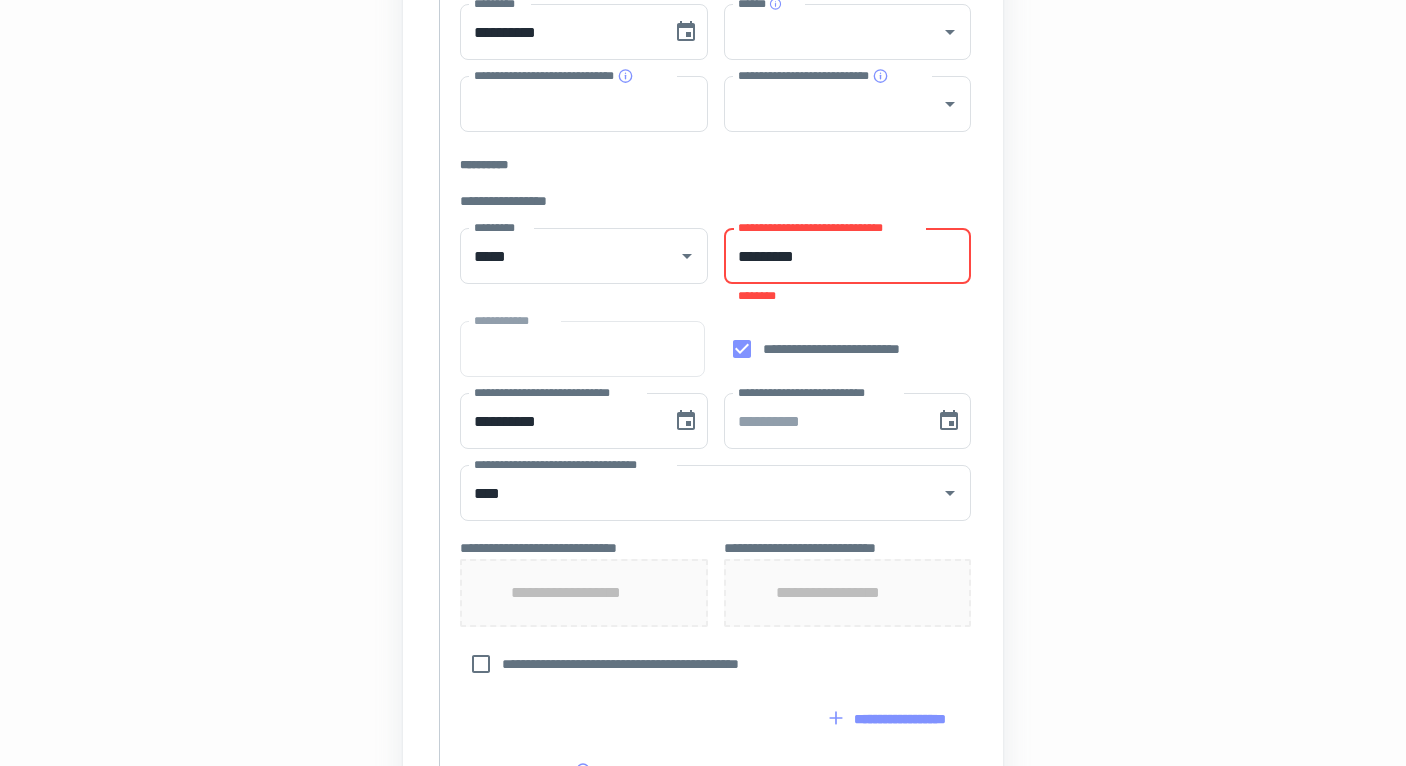 type on "*********" 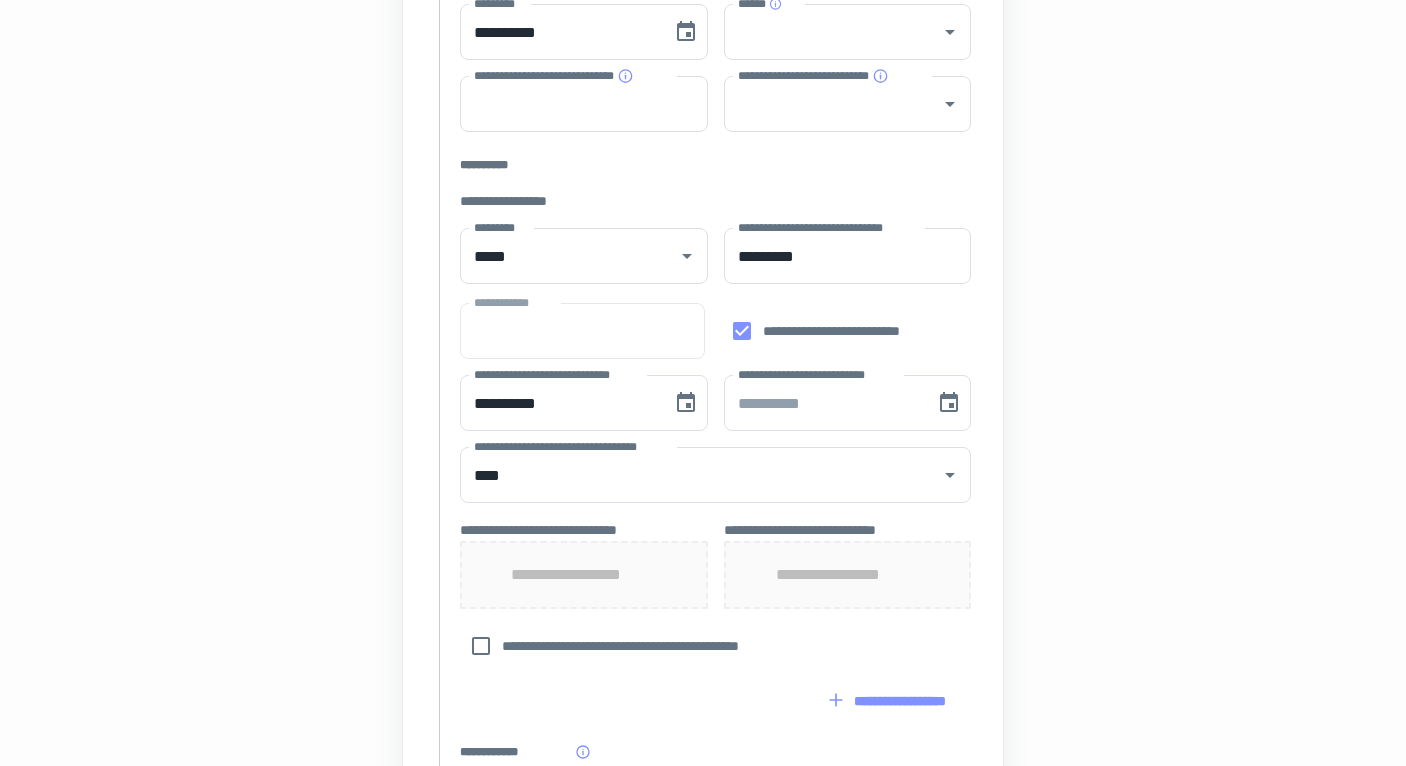 click on "[FIRST] [LAST] [STREET] [CITY] [STATE] [ZIP] [COUNTRY] [PHONE] [EMAIL] [SSN] [DLN] [CC] [DOB] [AGE]" at bounding box center (703, 400) 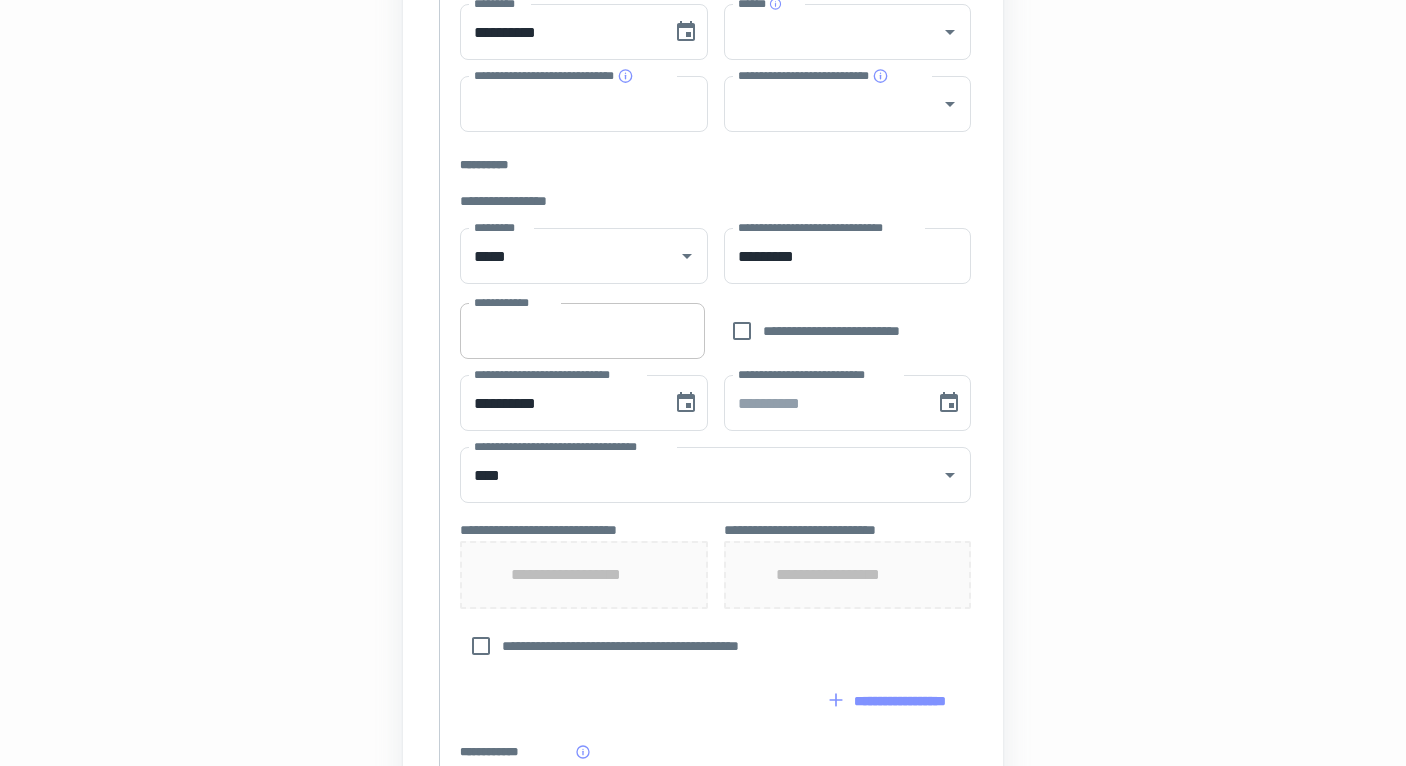 click on "**********" at bounding box center (582, 331) 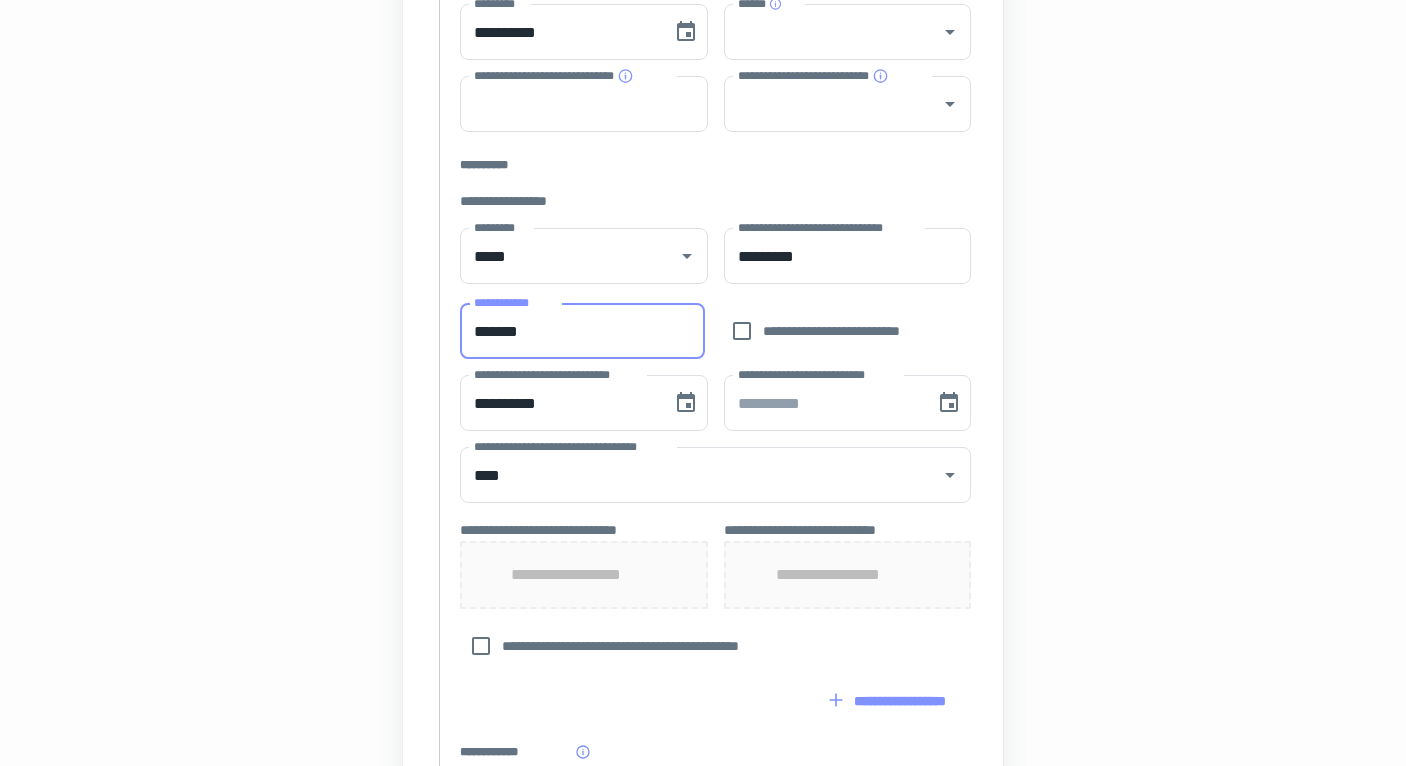 type on "*******" 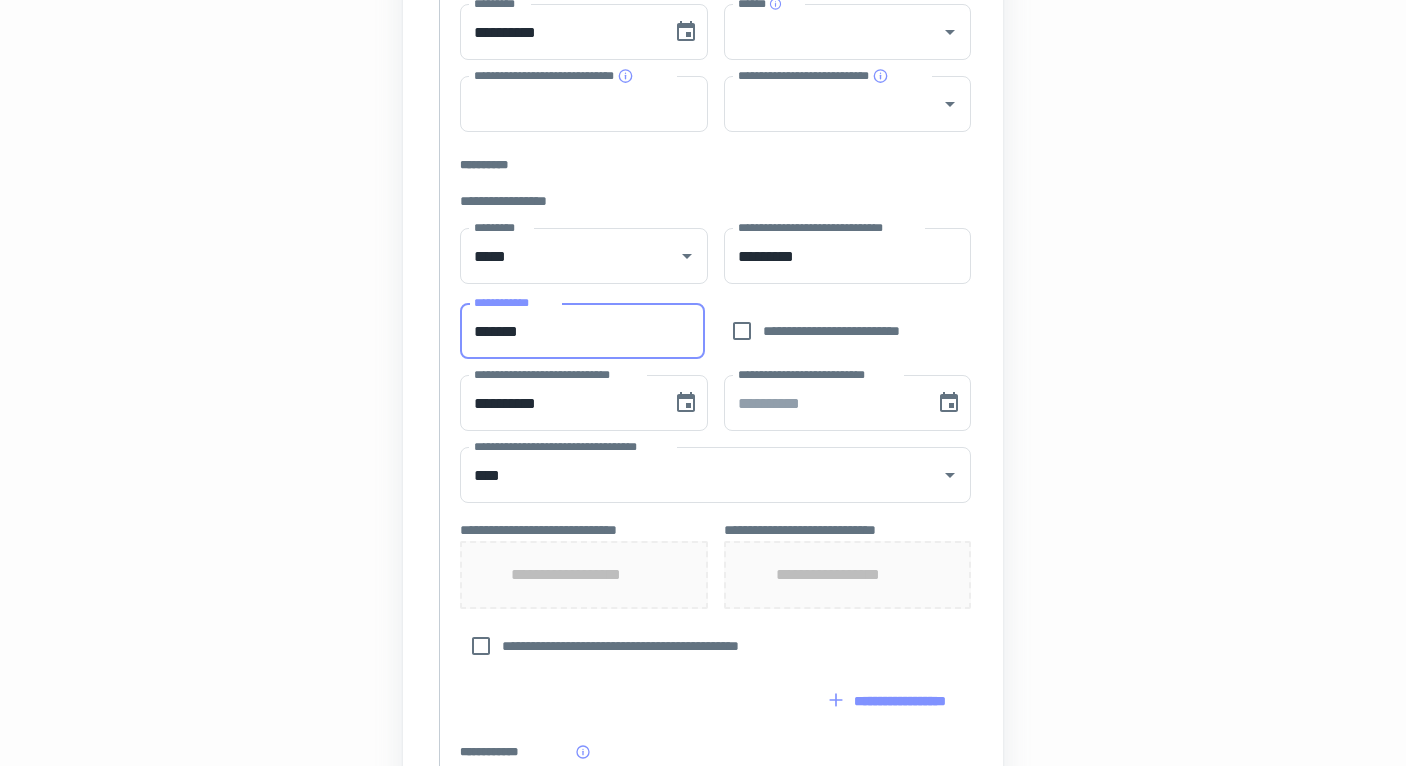click on "[FIRST] [LAST] [STREET] [CITY] [STATE] [ZIP] [COUNTRY] [PHONE] [EMAIL] [SSN] [DLN] [CC] [DOB] [AGE]" at bounding box center (703, 464) 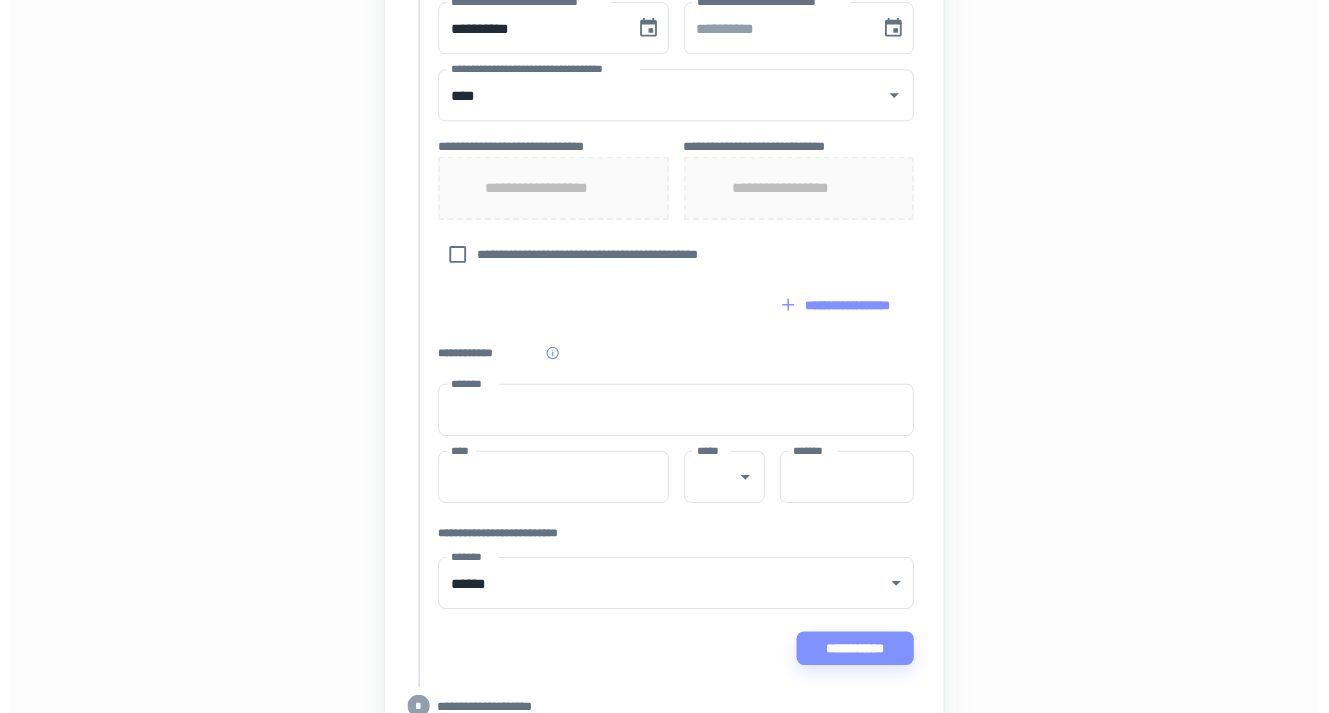 scroll, scrollTop: 874, scrollLeft: 0, axis: vertical 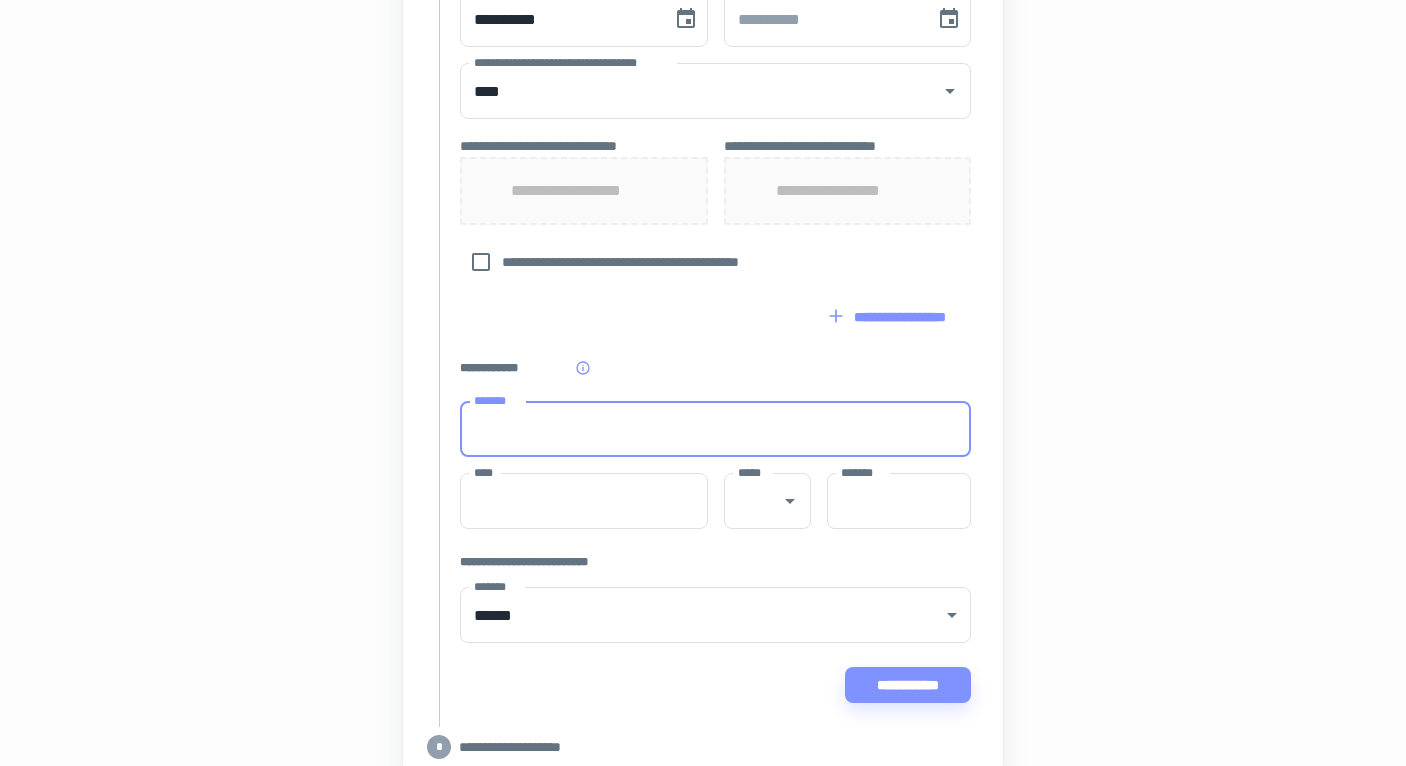 click on "*******" at bounding box center [715, 429] 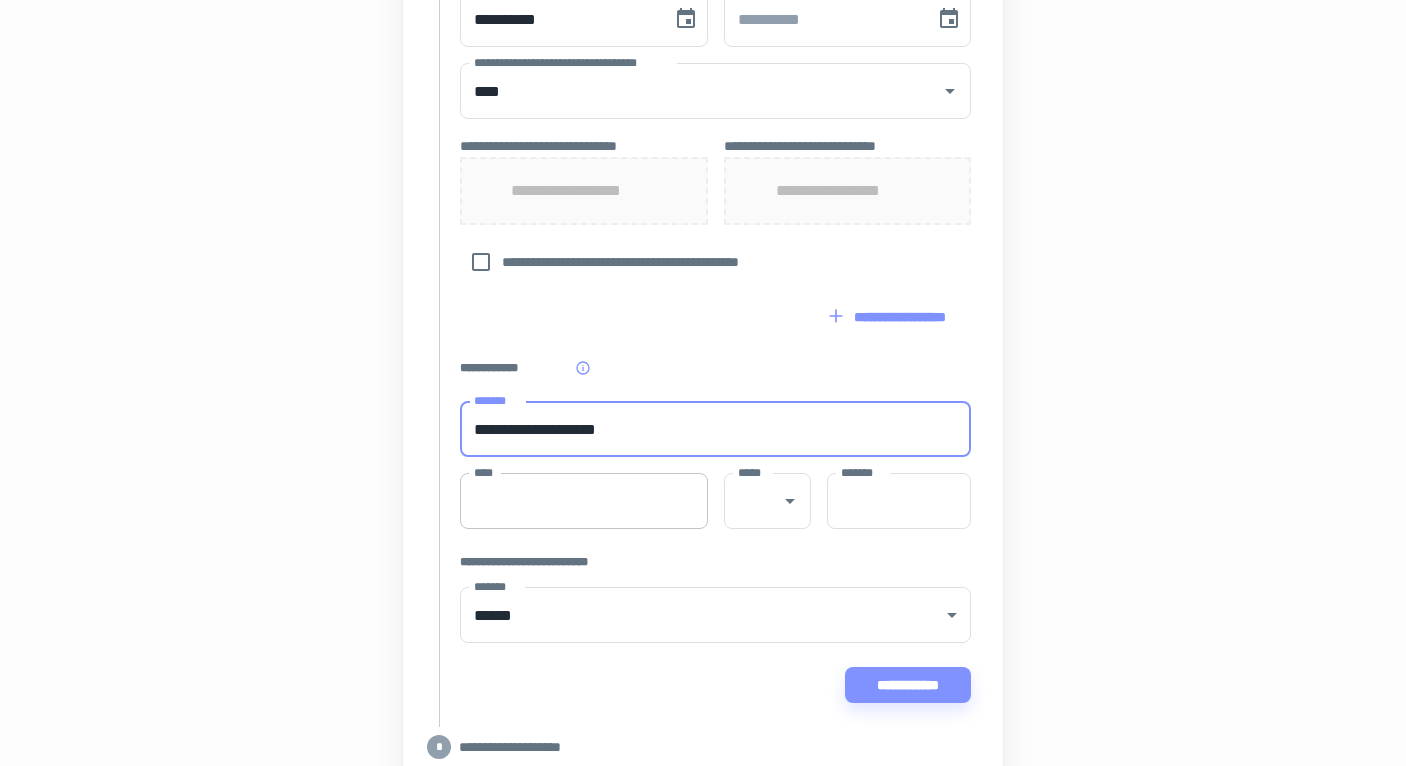 type on "**********" 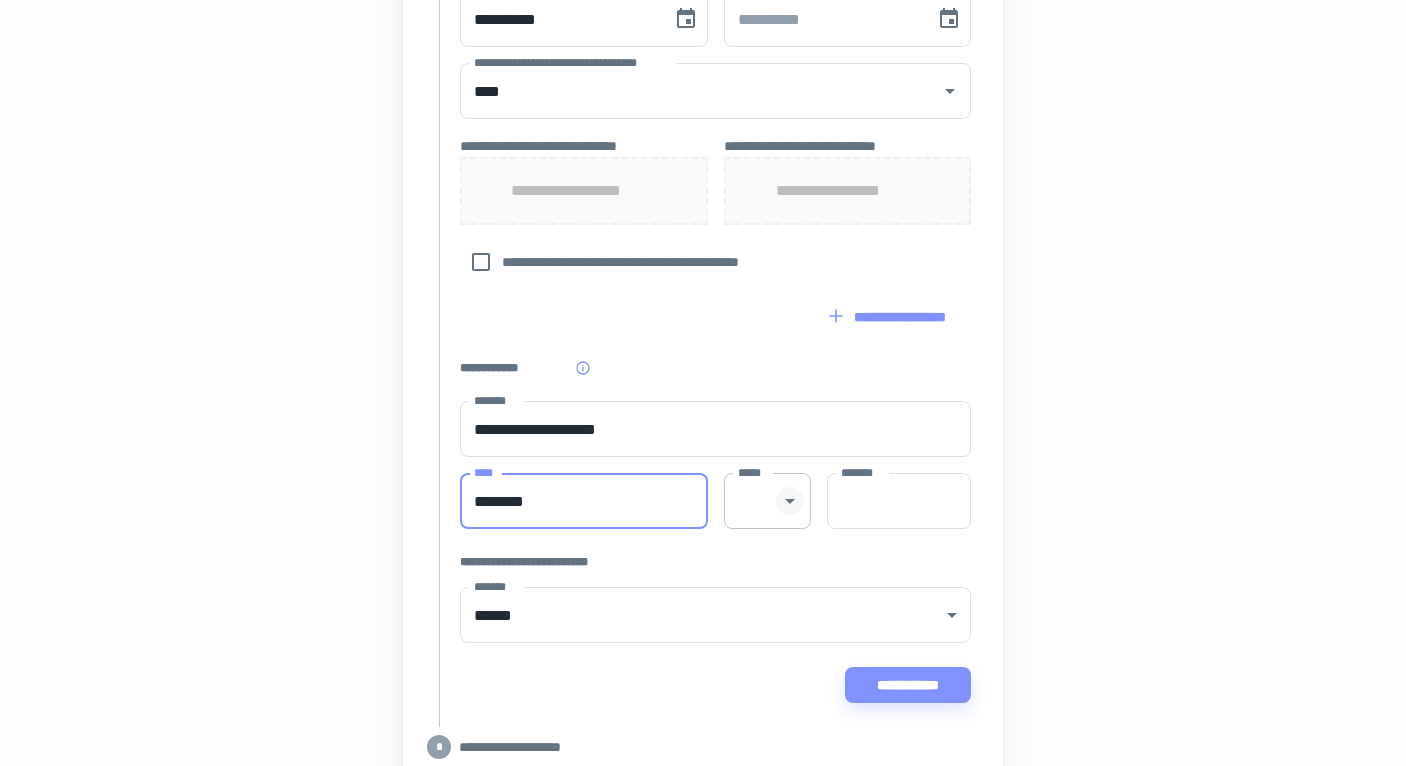 click 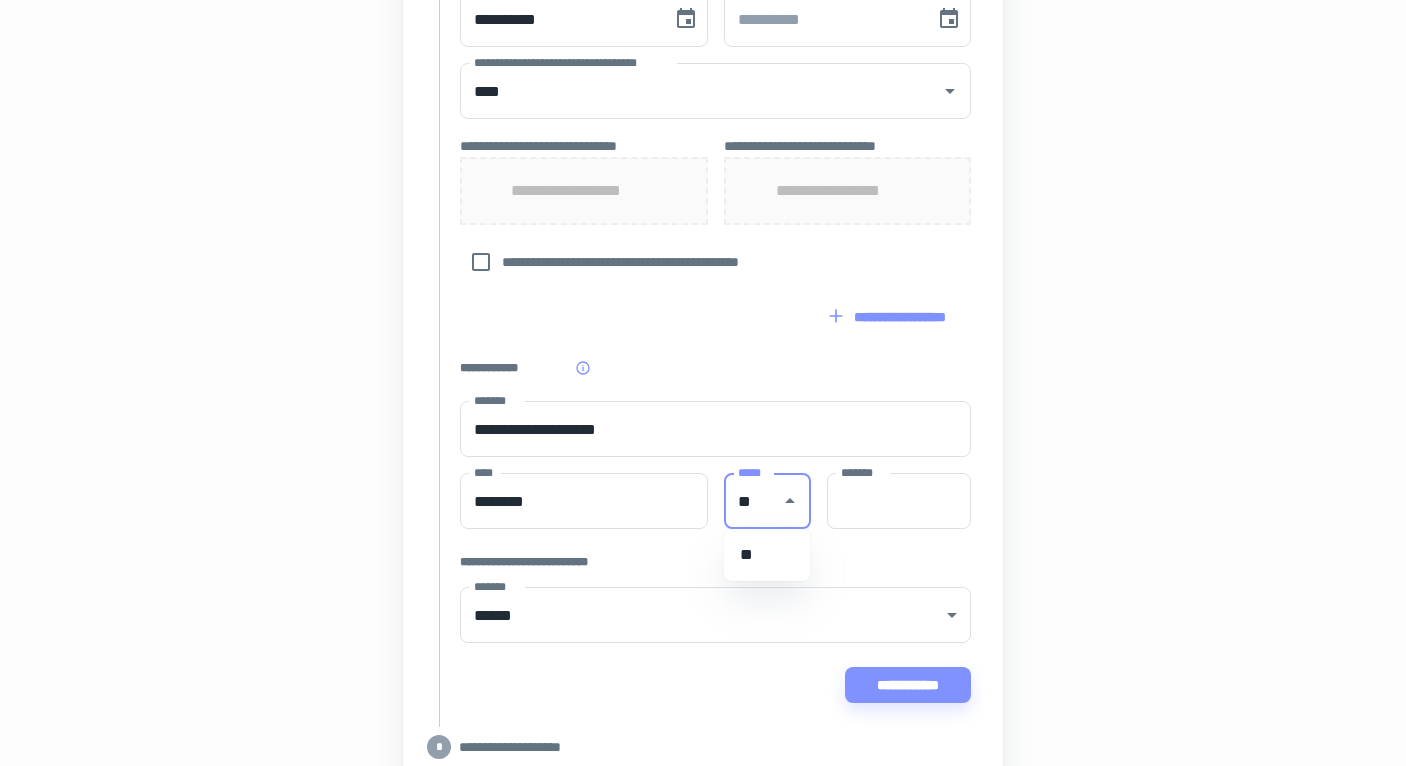 click on "**" at bounding box center [767, 555] 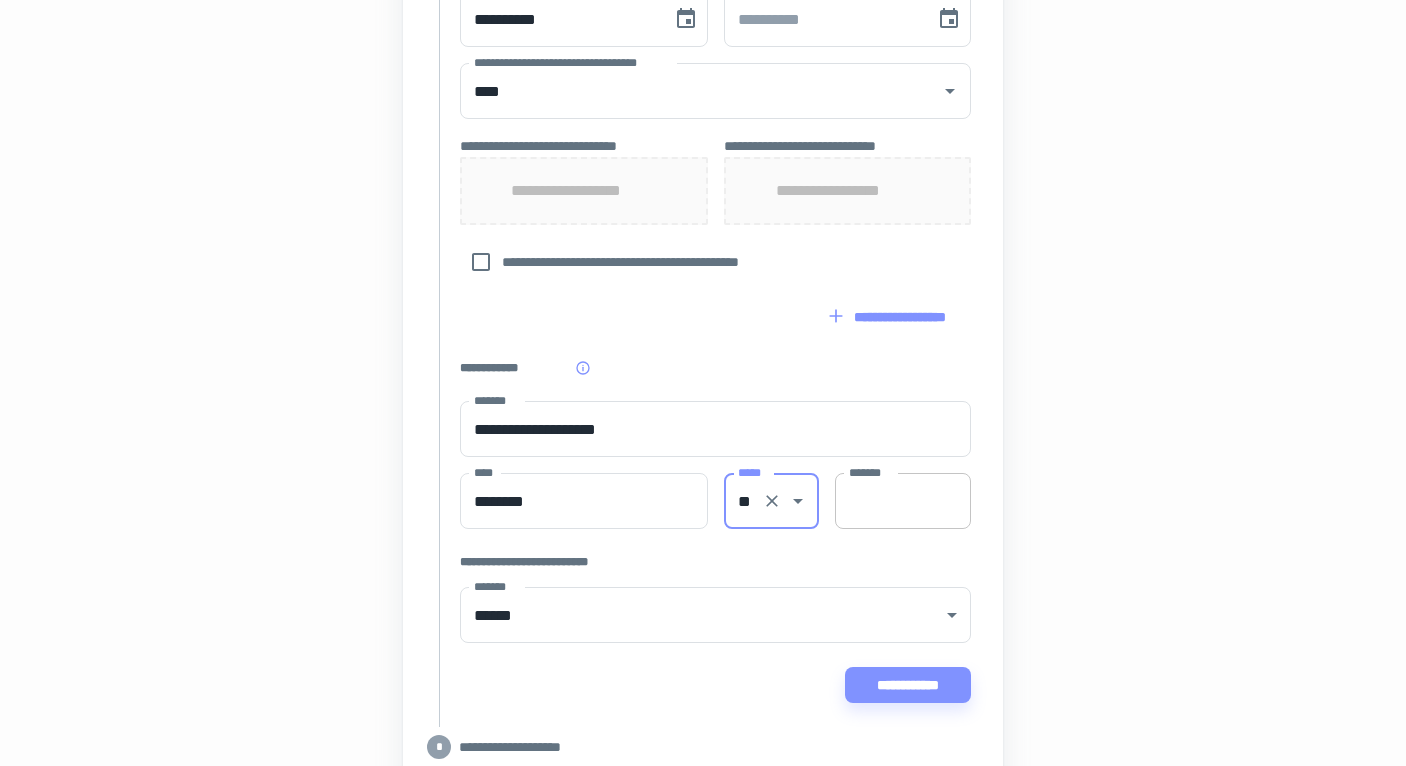 type on "**" 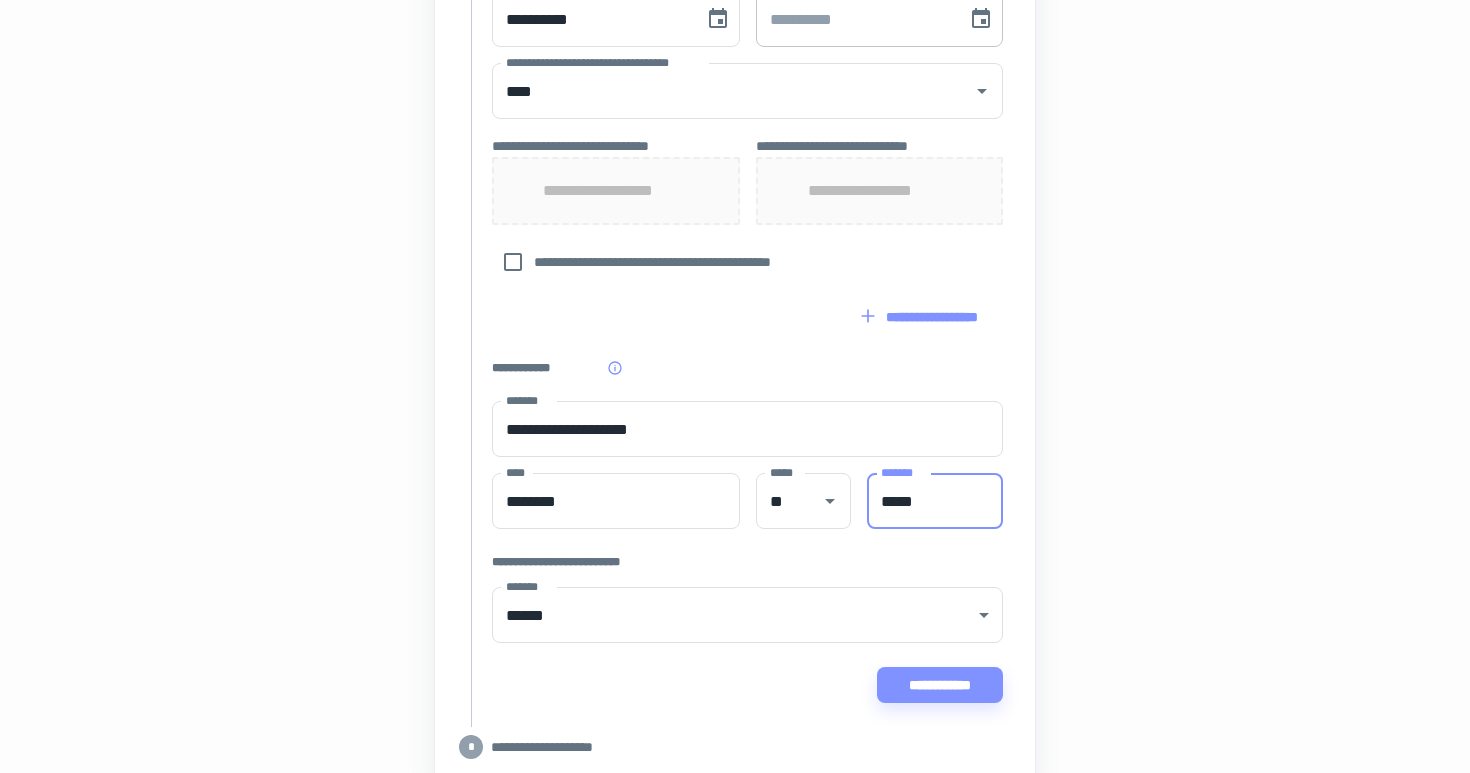type on "*****" 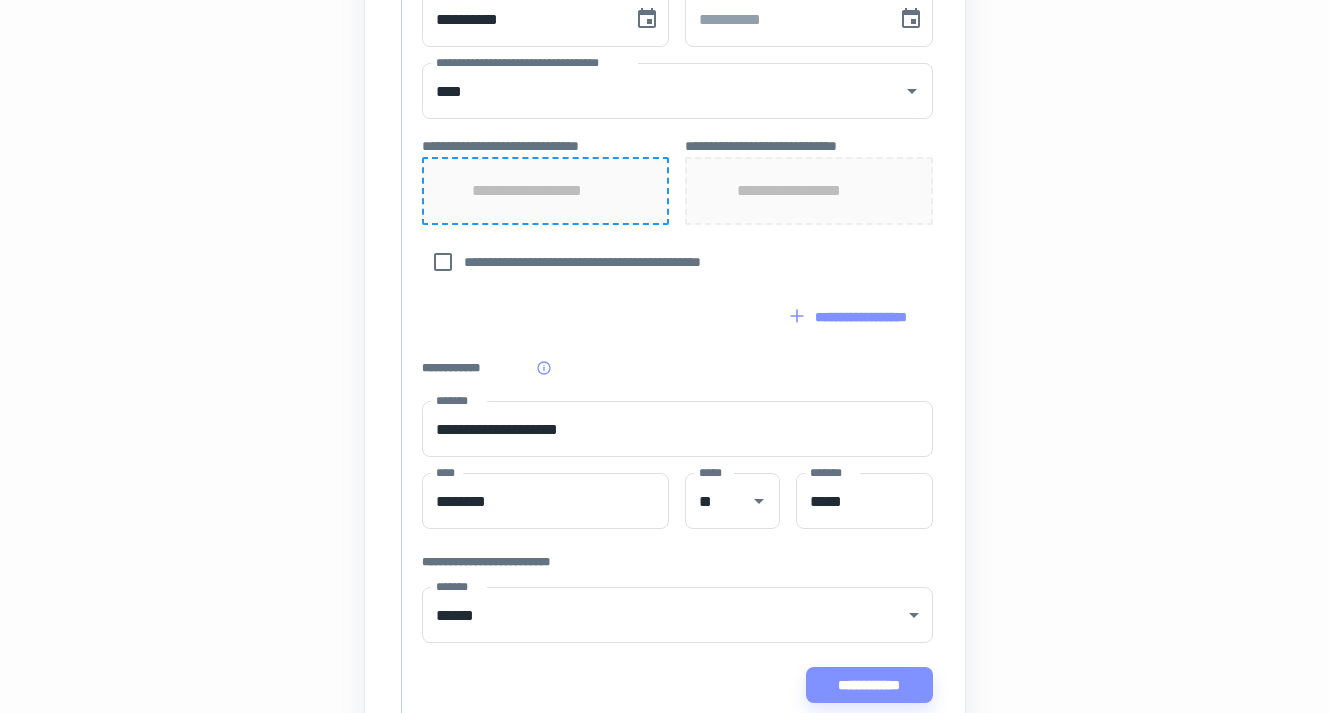 click on "**********" at bounding box center (545, 191) 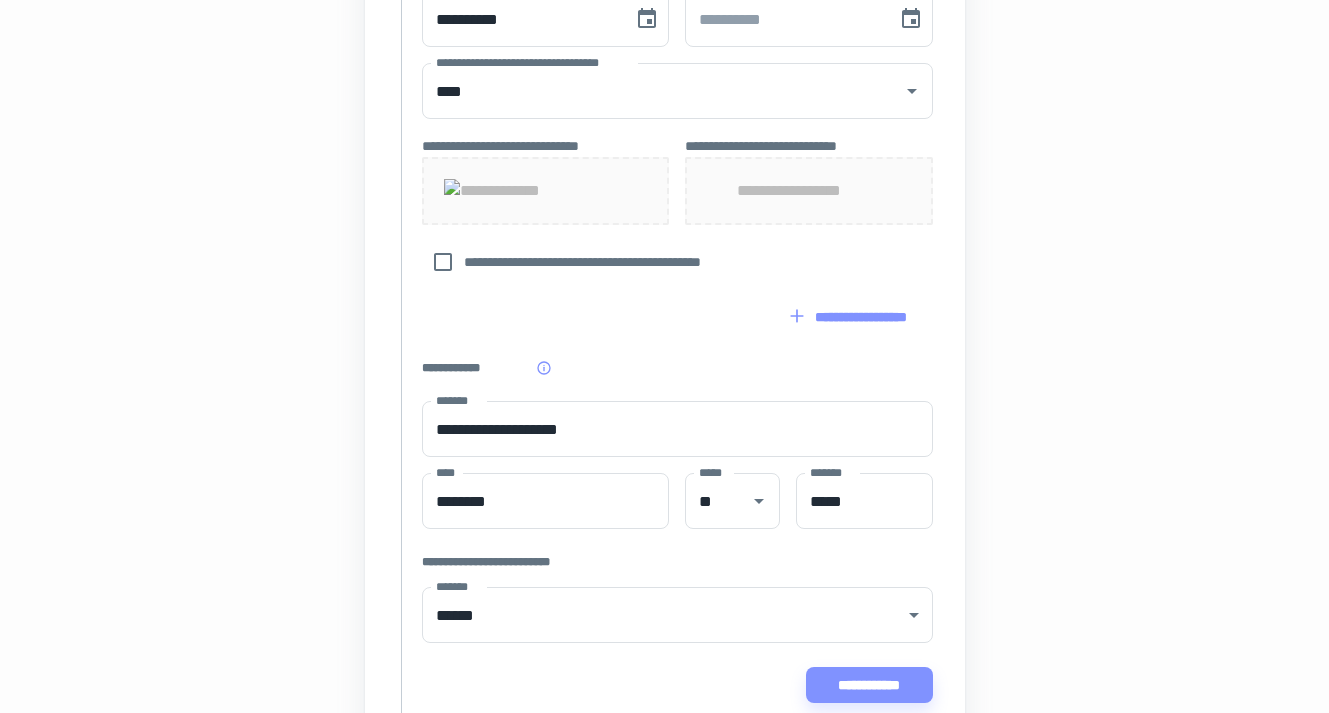 click on "**********" at bounding box center (808, 191) 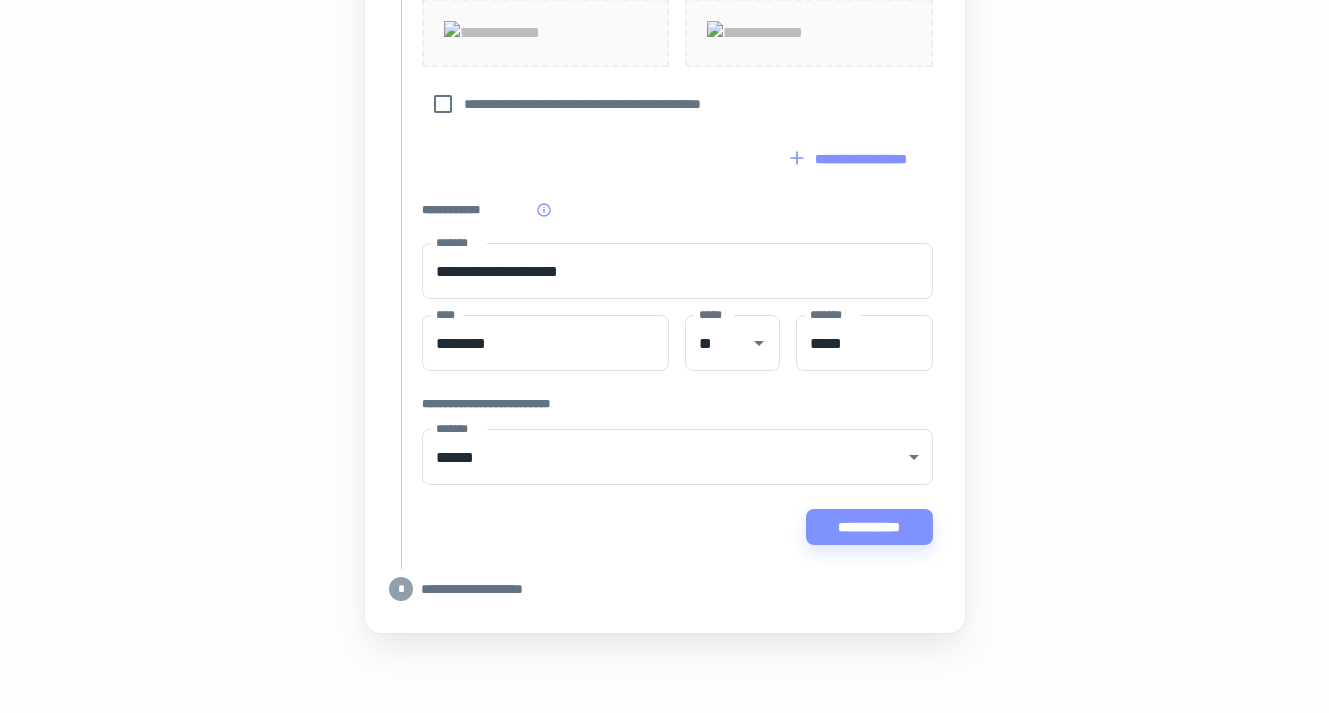 scroll, scrollTop: 1311, scrollLeft: 0, axis: vertical 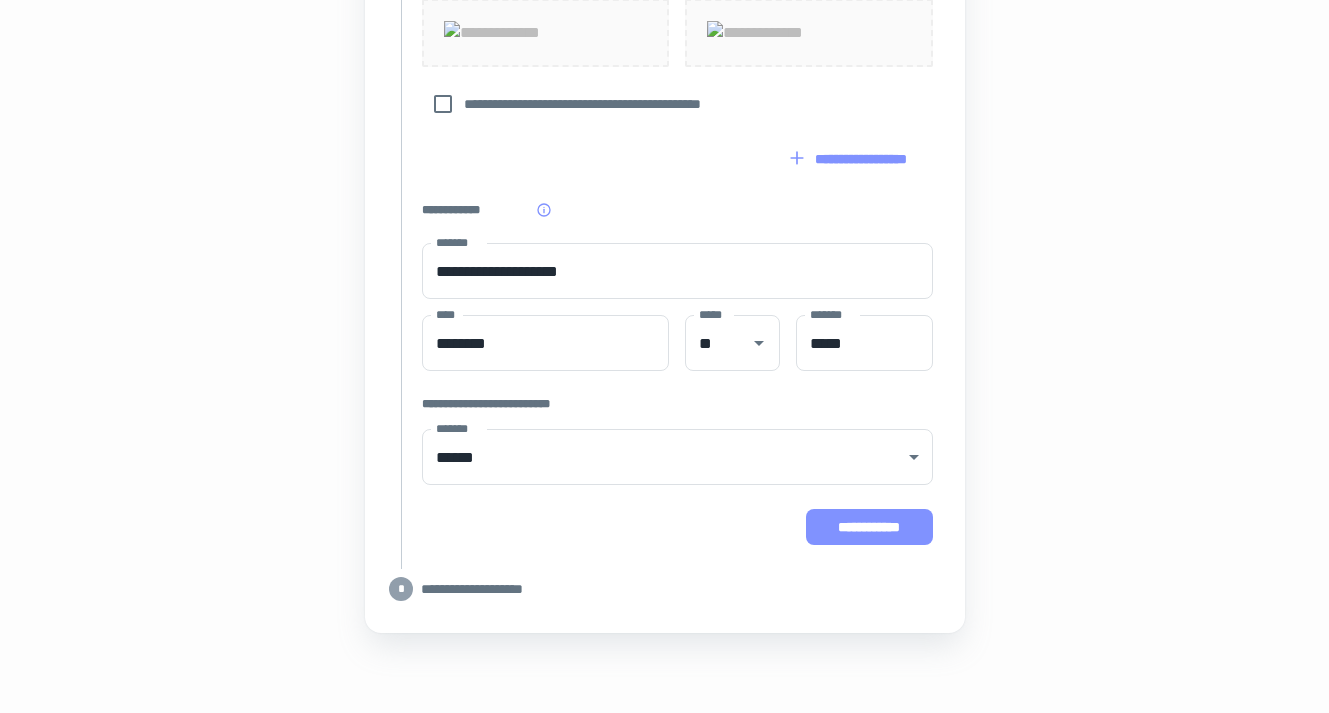 click on "**********" at bounding box center [869, 527] 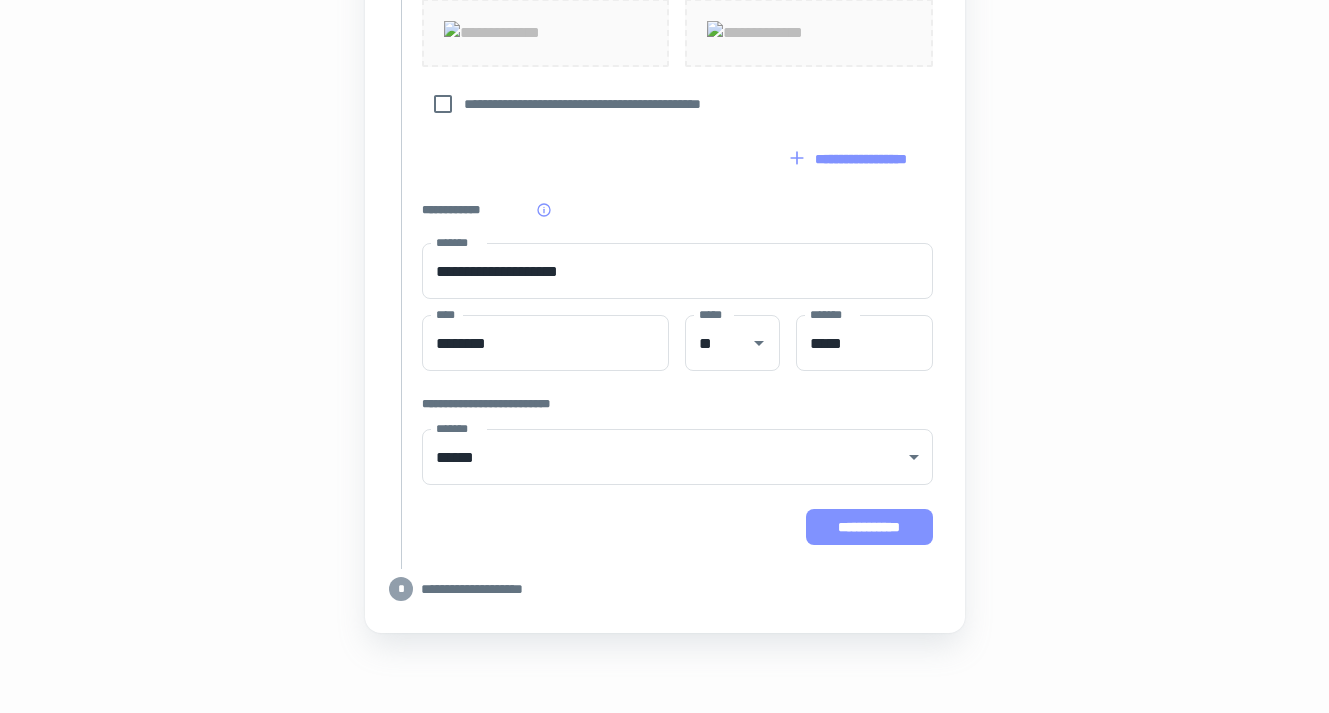 scroll, scrollTop: 1332, scrollLeft: 0, axis: vertical 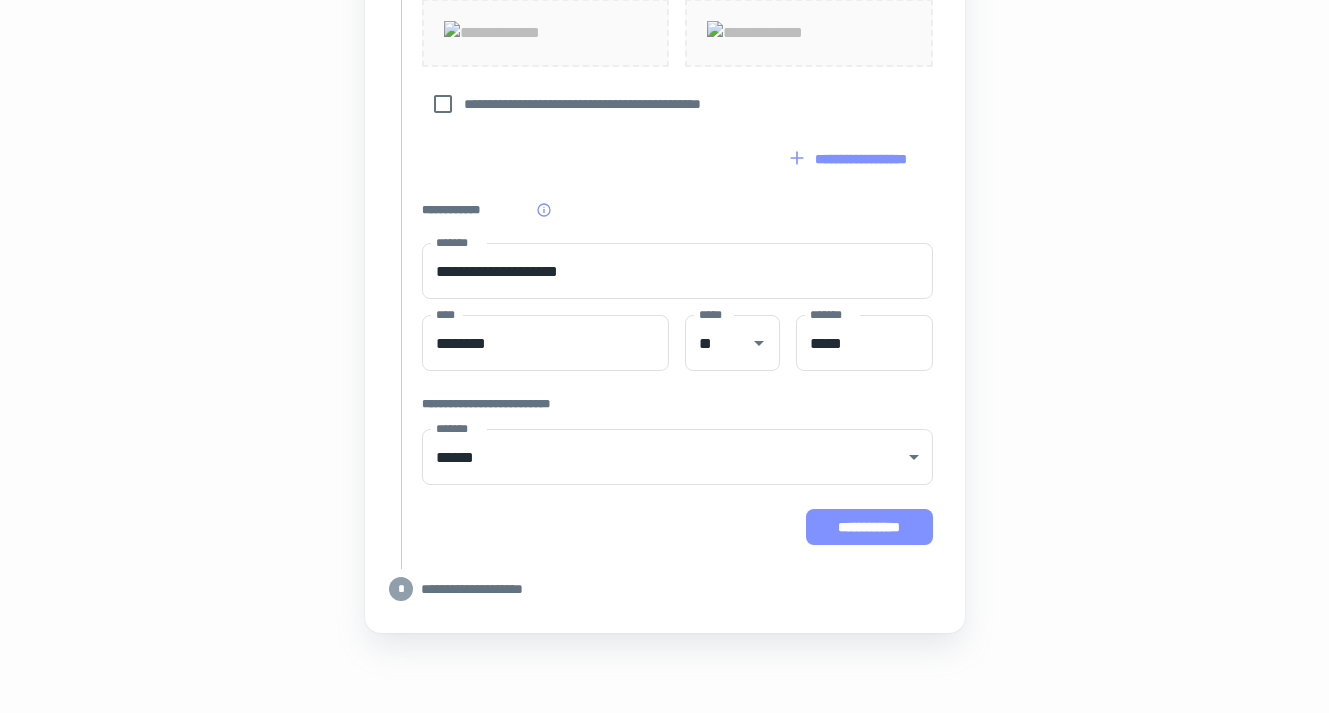 click on "**********" at bounding box center (869, 527) 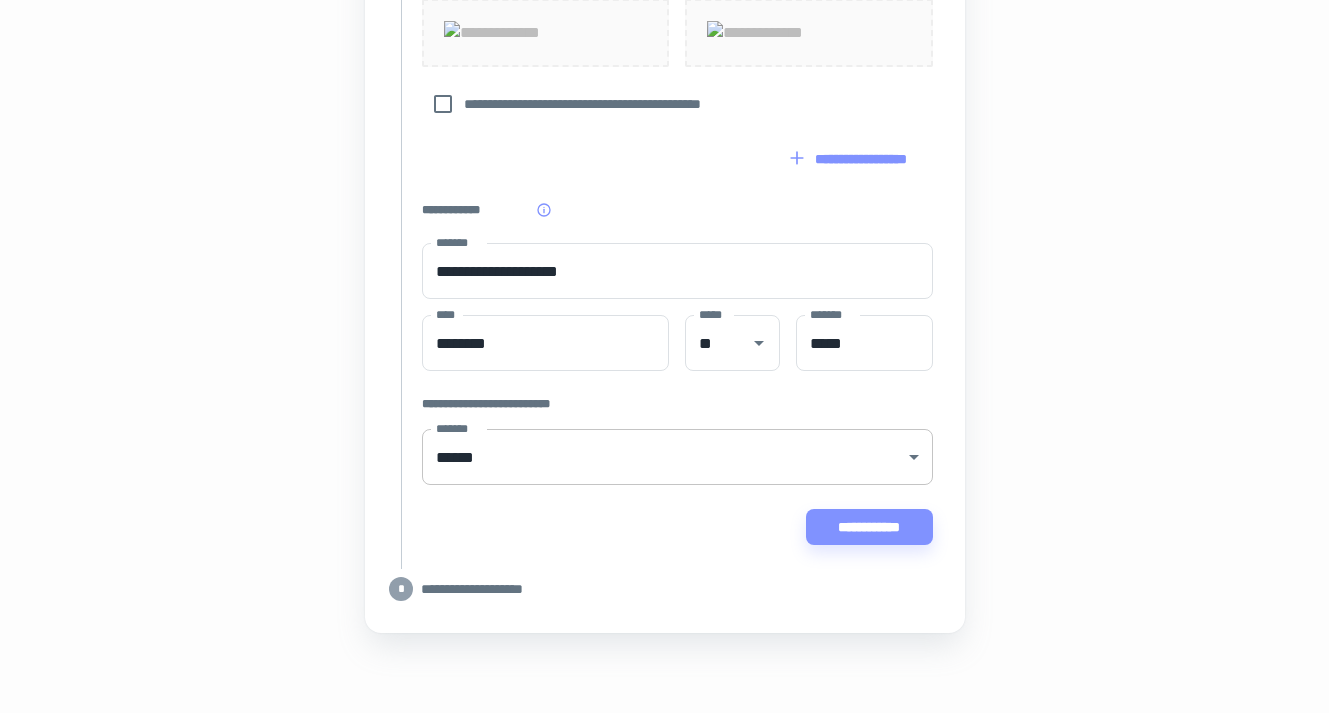 click on "[FIRST] [LAST] [STREET] [CITY] [STATE] [ZIP] [COUNTRY] [PHONE] [EMAIL] [SSN] [DLN] [CC] [DOB] [AGE]" at bounding box center (664, -697) 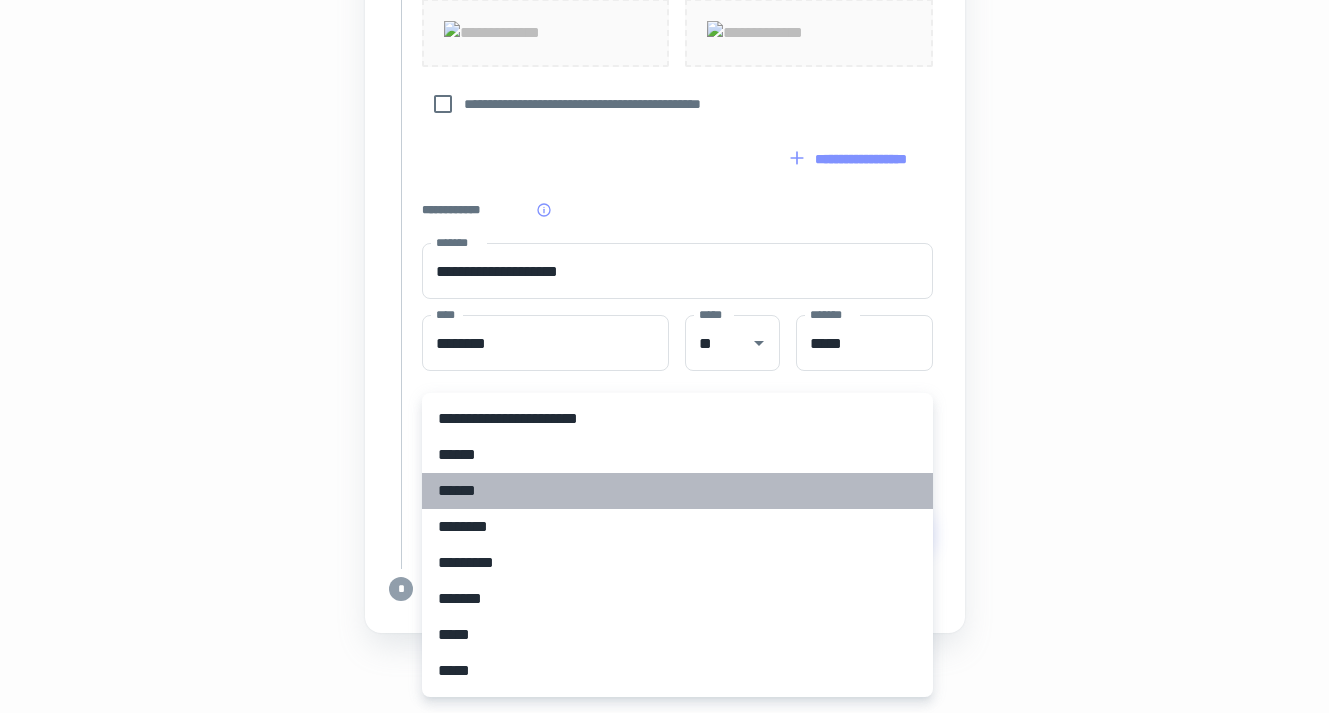 click on "******" at bounding box center (677, 491) 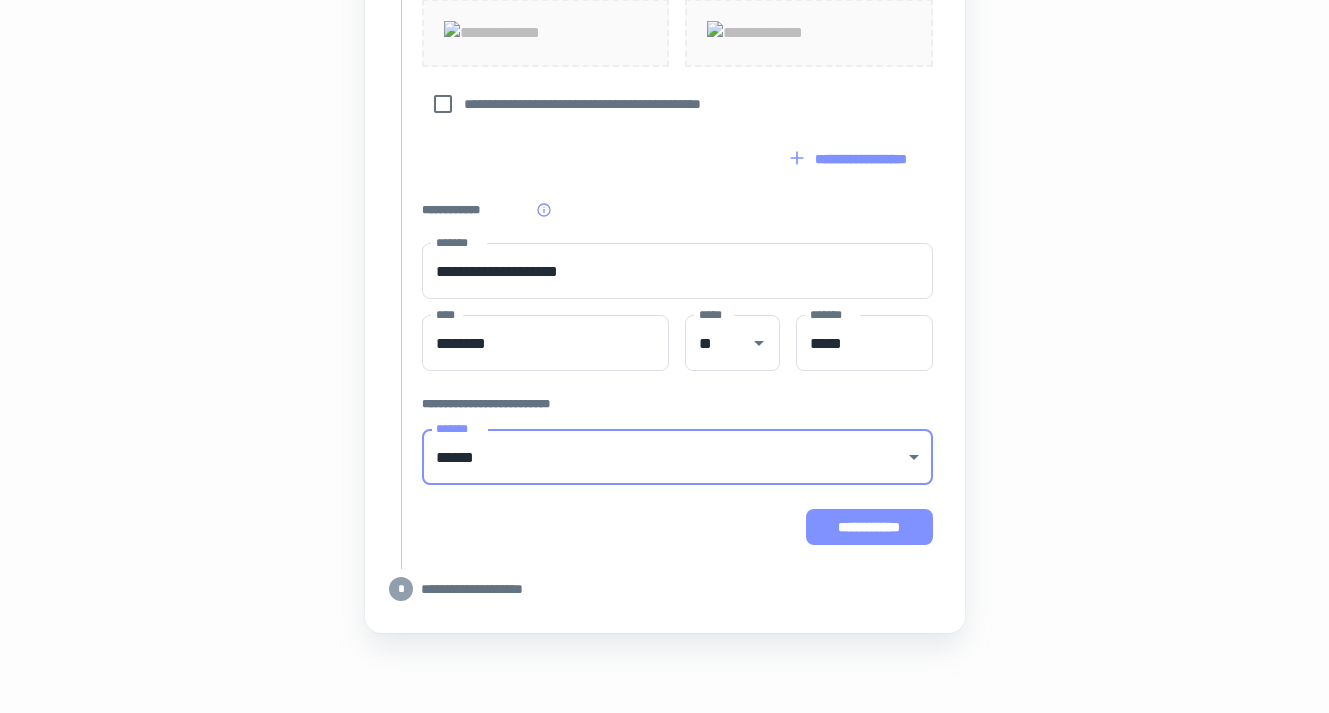 click on "**********" at bounding box center (869, 527) 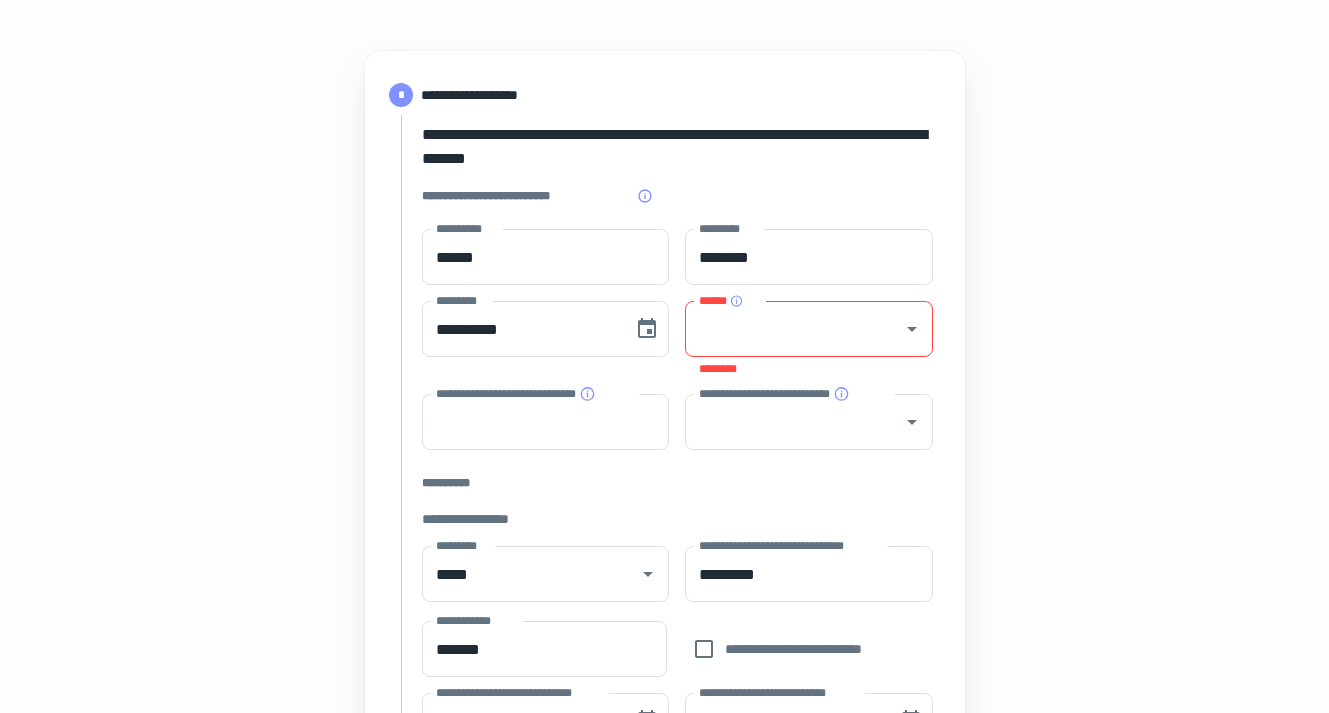 scroll, scrollTop: 174, scrollLeft: 0, axis: vertical 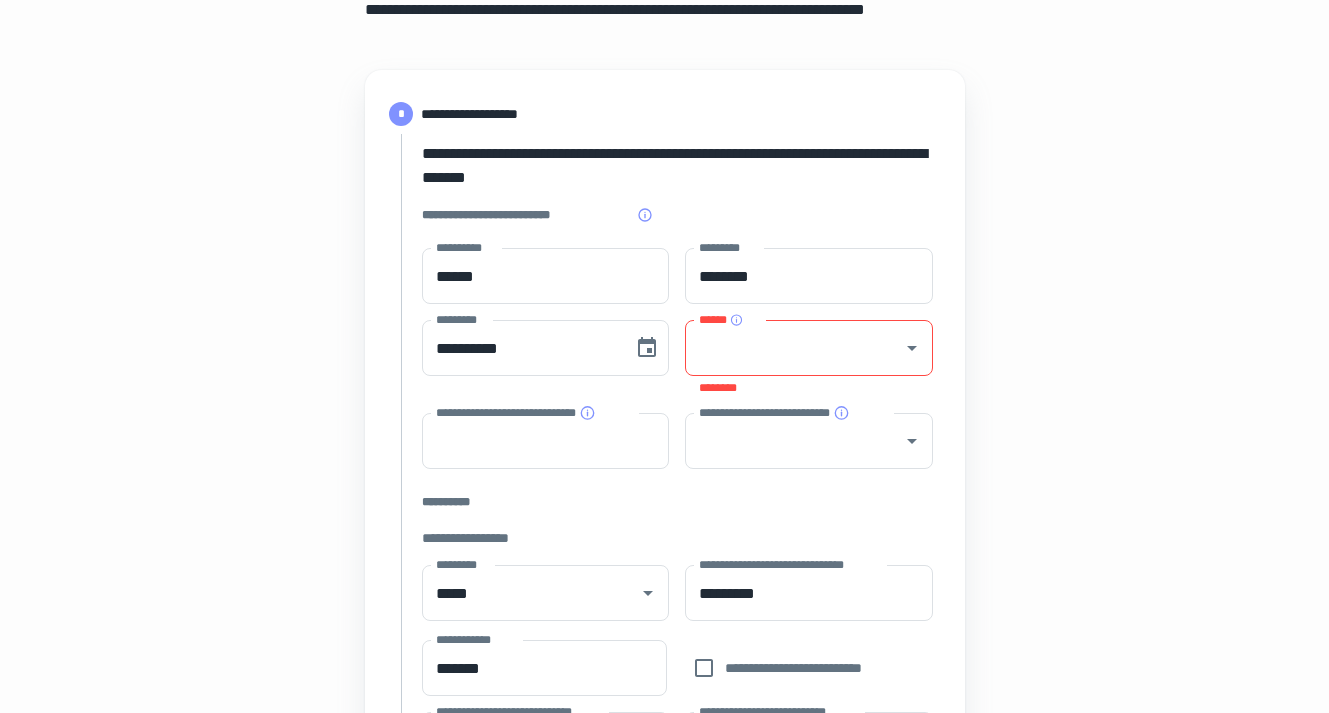click on "******" at bounding box center [794, 348] 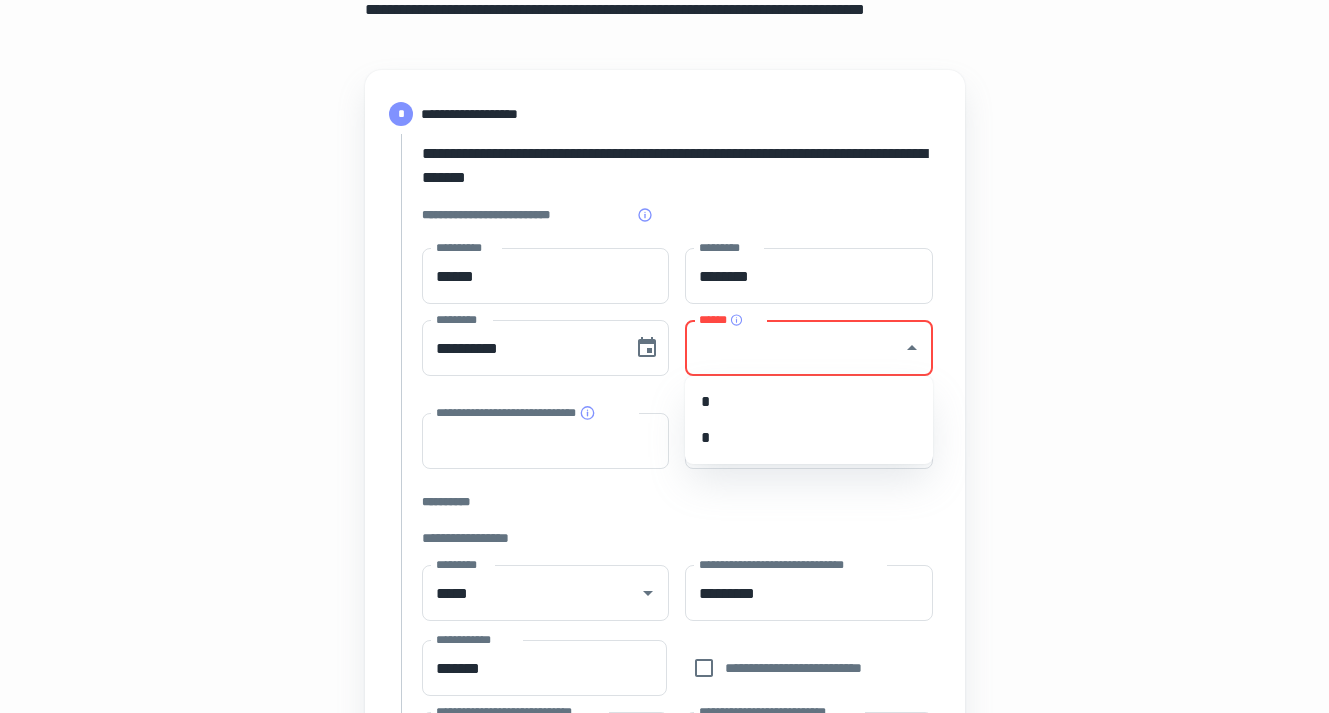 click on "*" at bounding box center (809, 438) 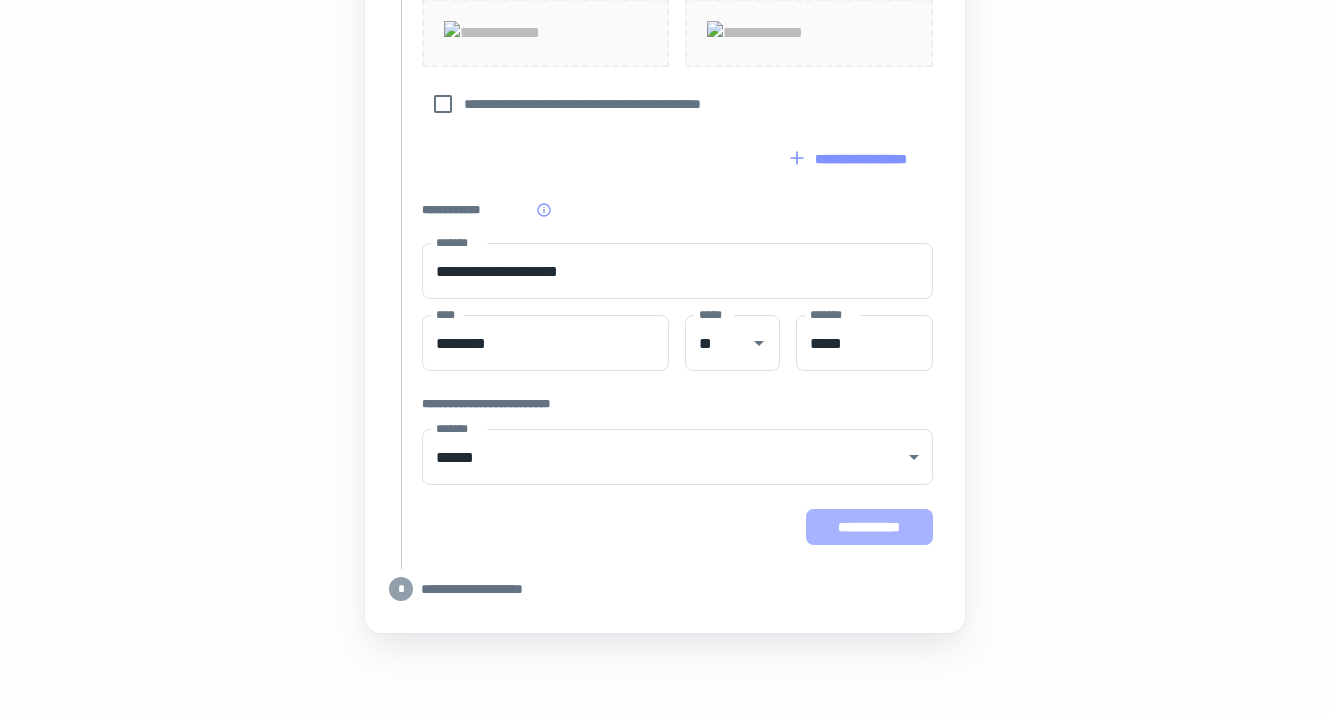 click on "**********" at bounding box center [869, 527] 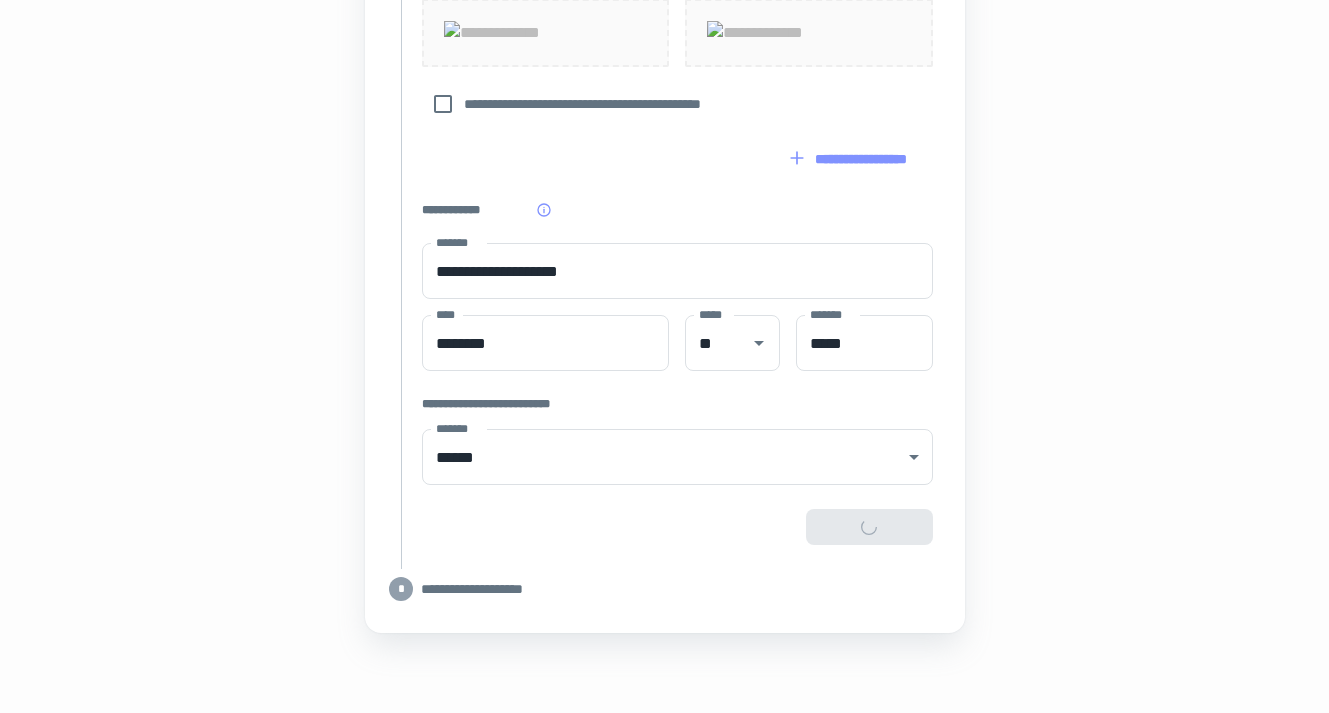 type on "**********" 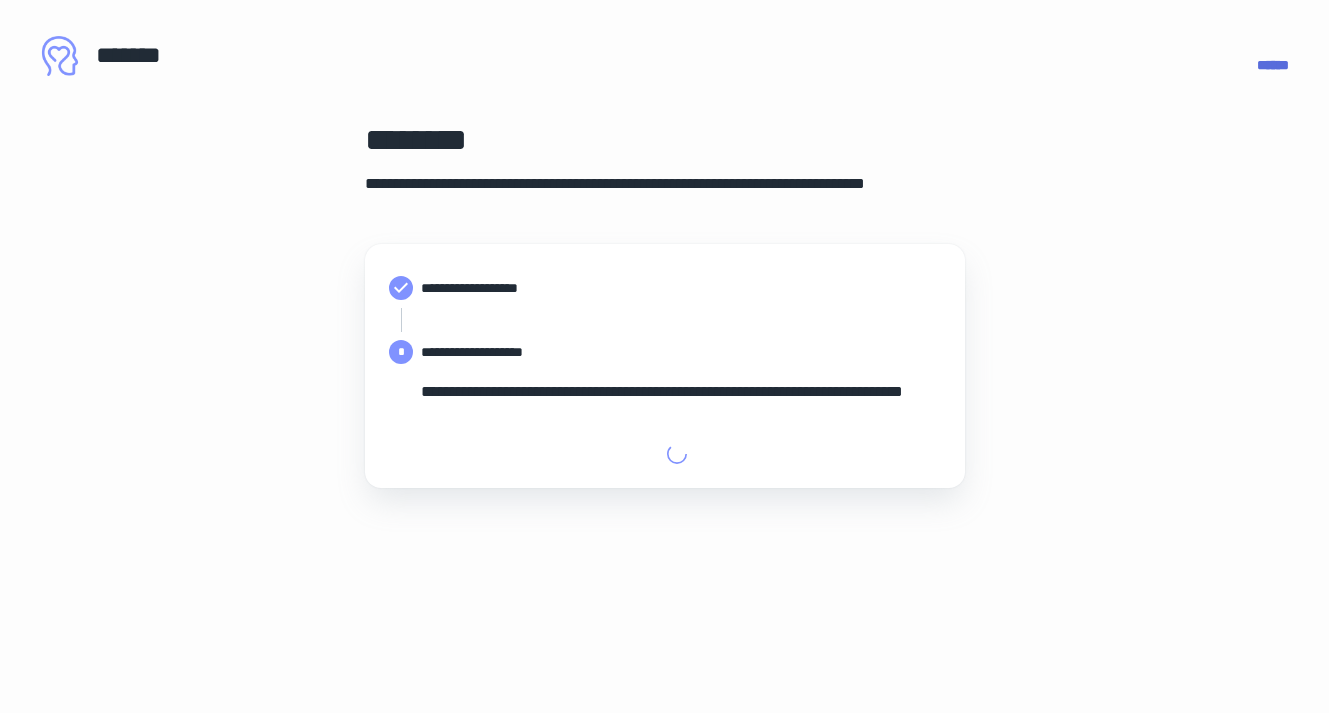 scroll, scrollTop: 0, scrollLeft: 0, axis: both 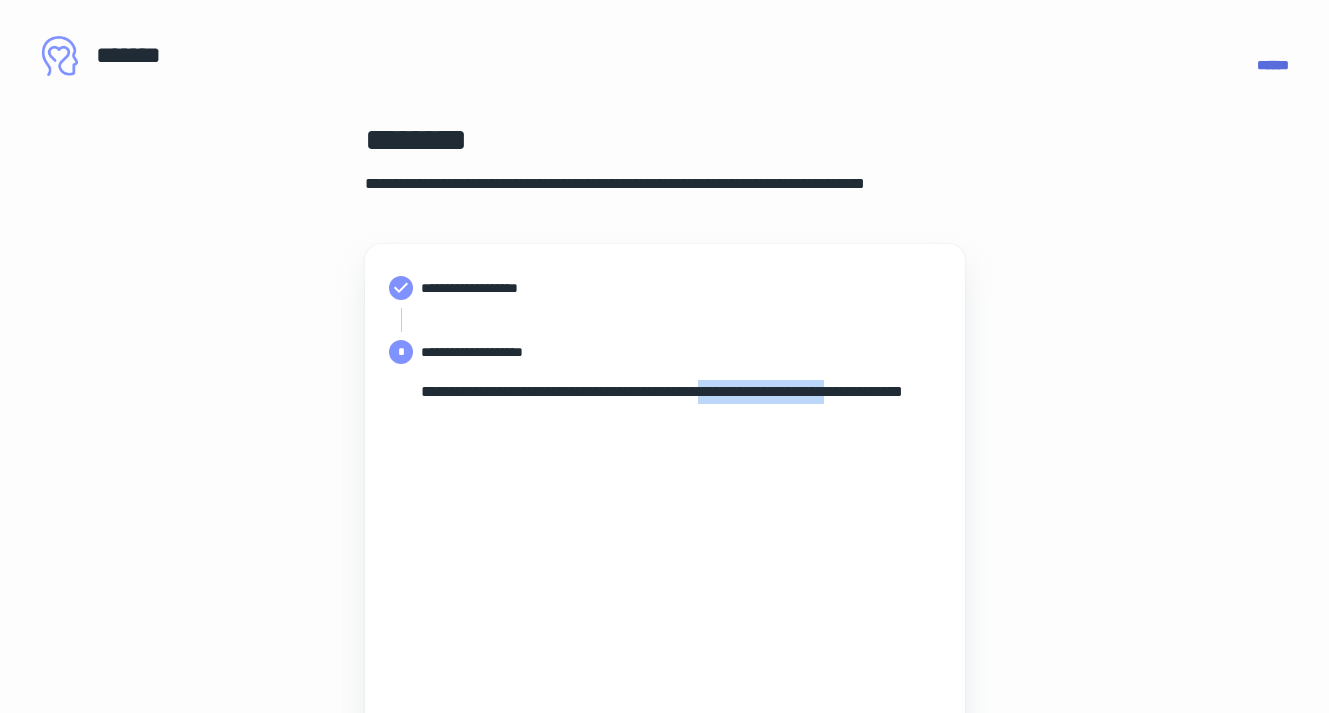 drag, startPoint x: 751, startPoint y: 390, endPoint x: 909, endPoint y: 397, distance: 158.15498 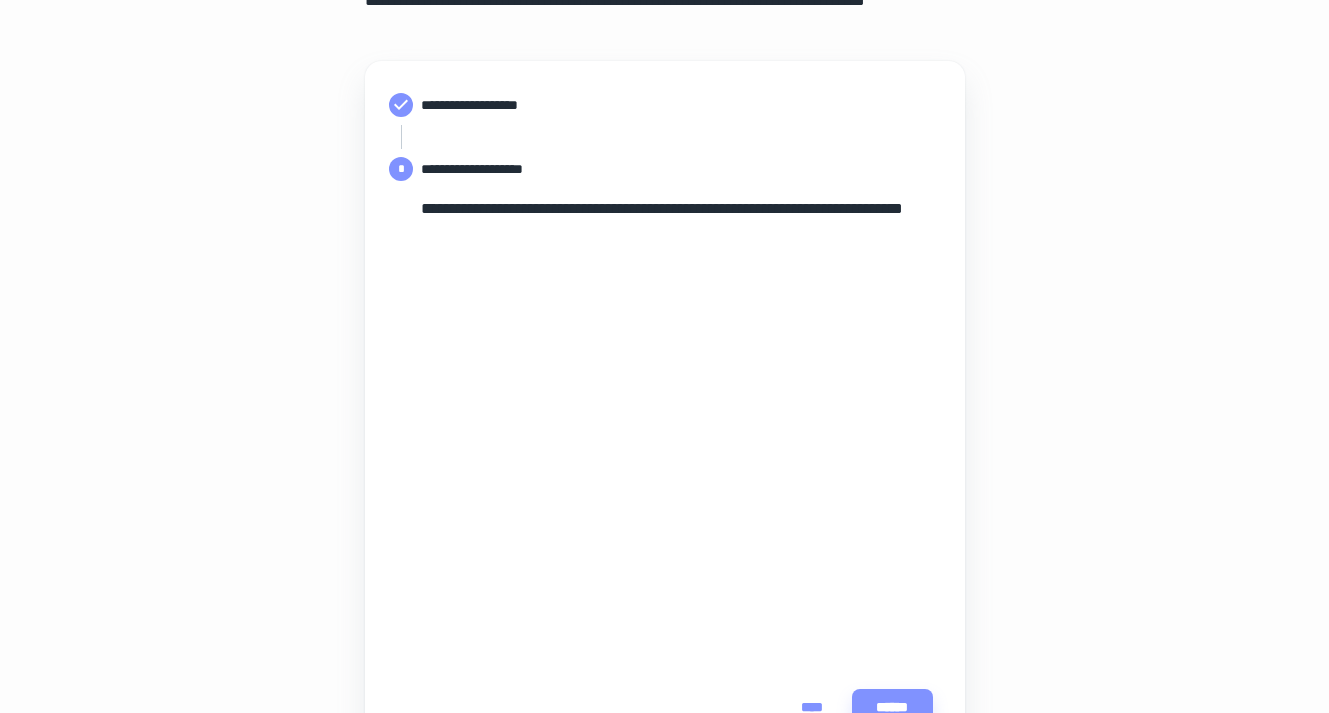 scroll, scrollTop: 0, scrollLeft: 0, axis: both 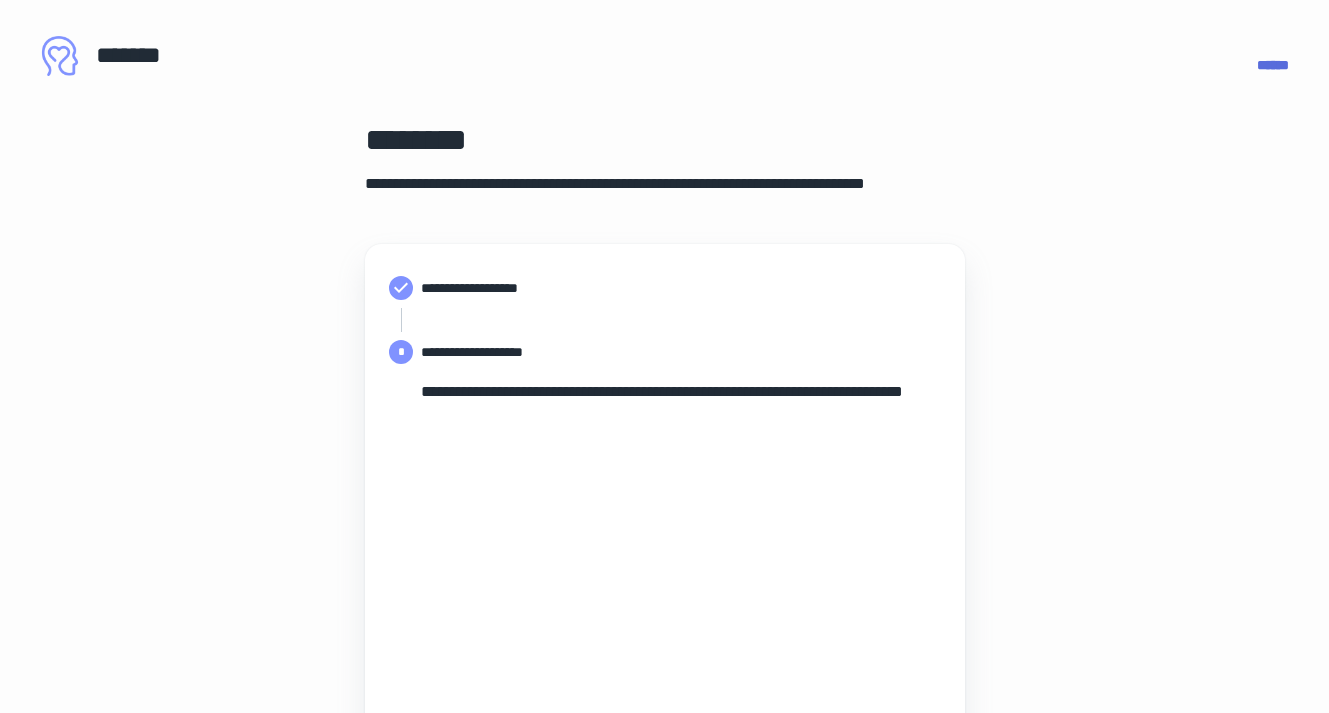 drag, startPoint x: 144, startPoint y: 55, endPoint x: 267, endPoint y: 55, distance: 123 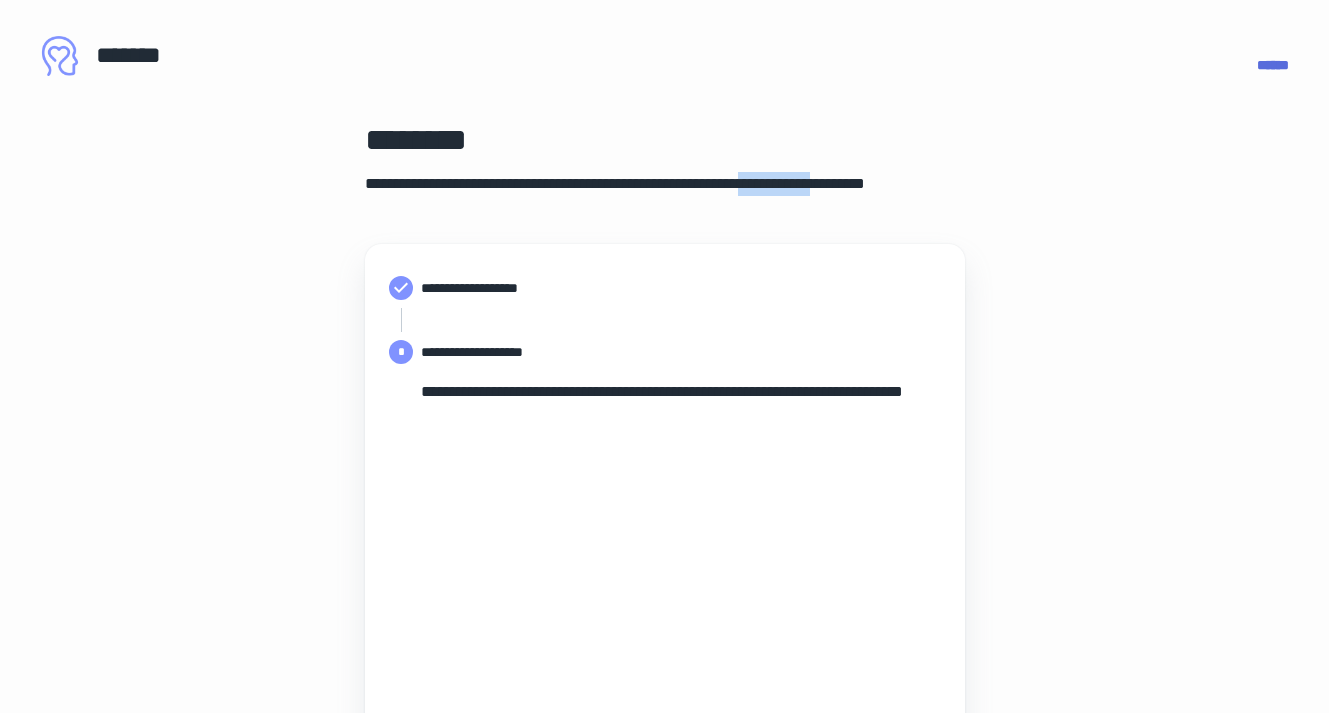 drag, startPoint x: 811, startPoint y: 189, endPoint x: 964, endPoint y: 192, distance: 153.0294 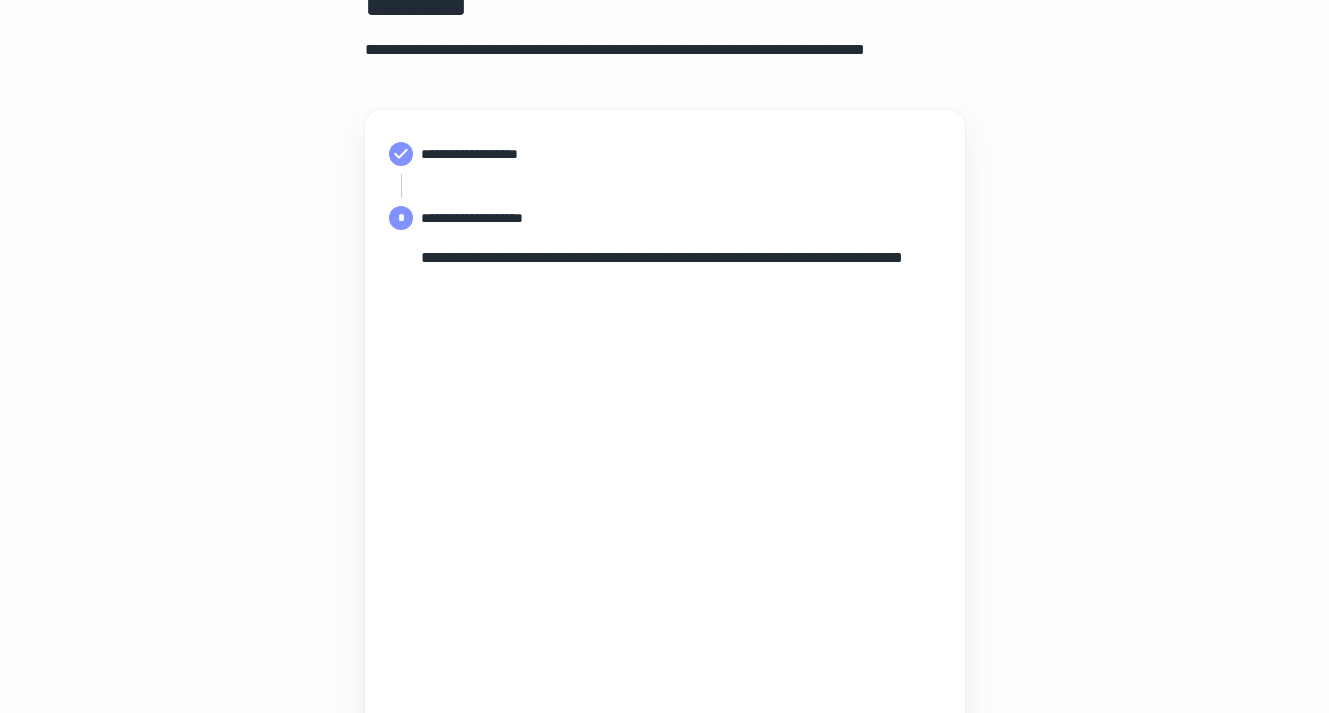 scroll, scrollTop: 0, scrollLeft: 0, axis: both 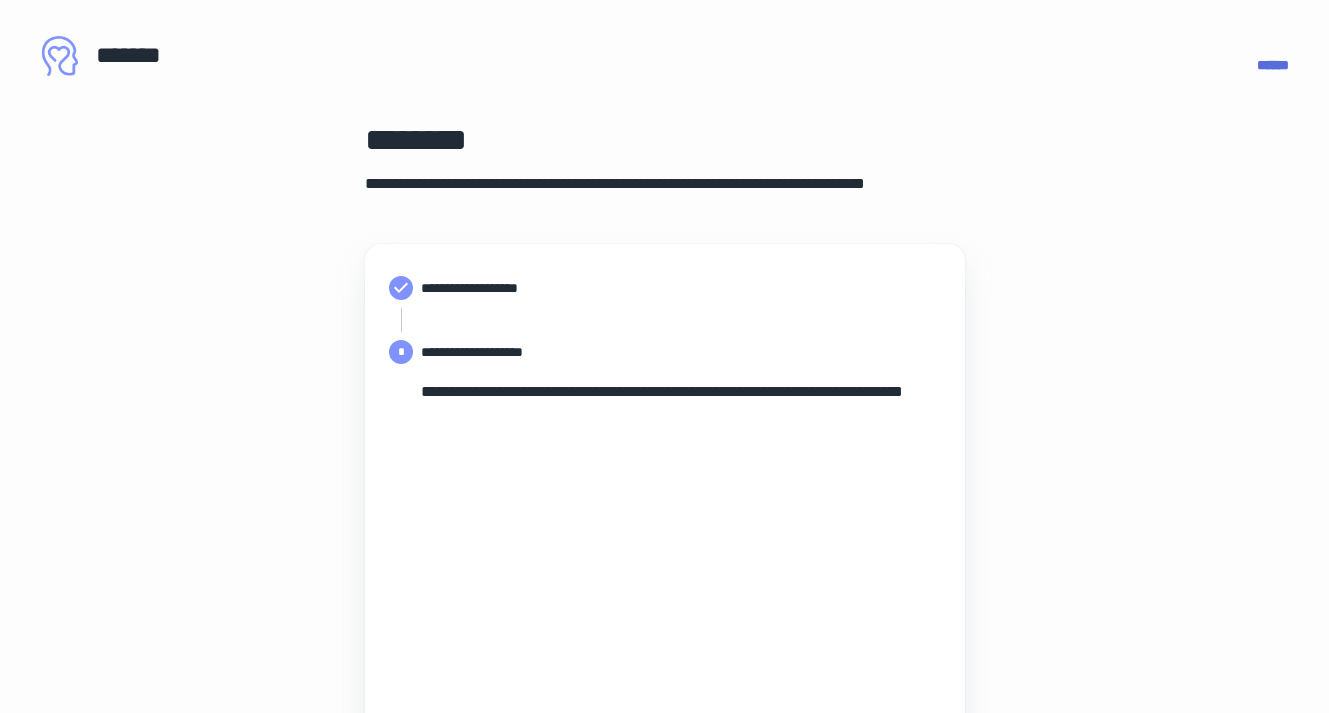 click on "**********" at bounding box center [665, 524] 